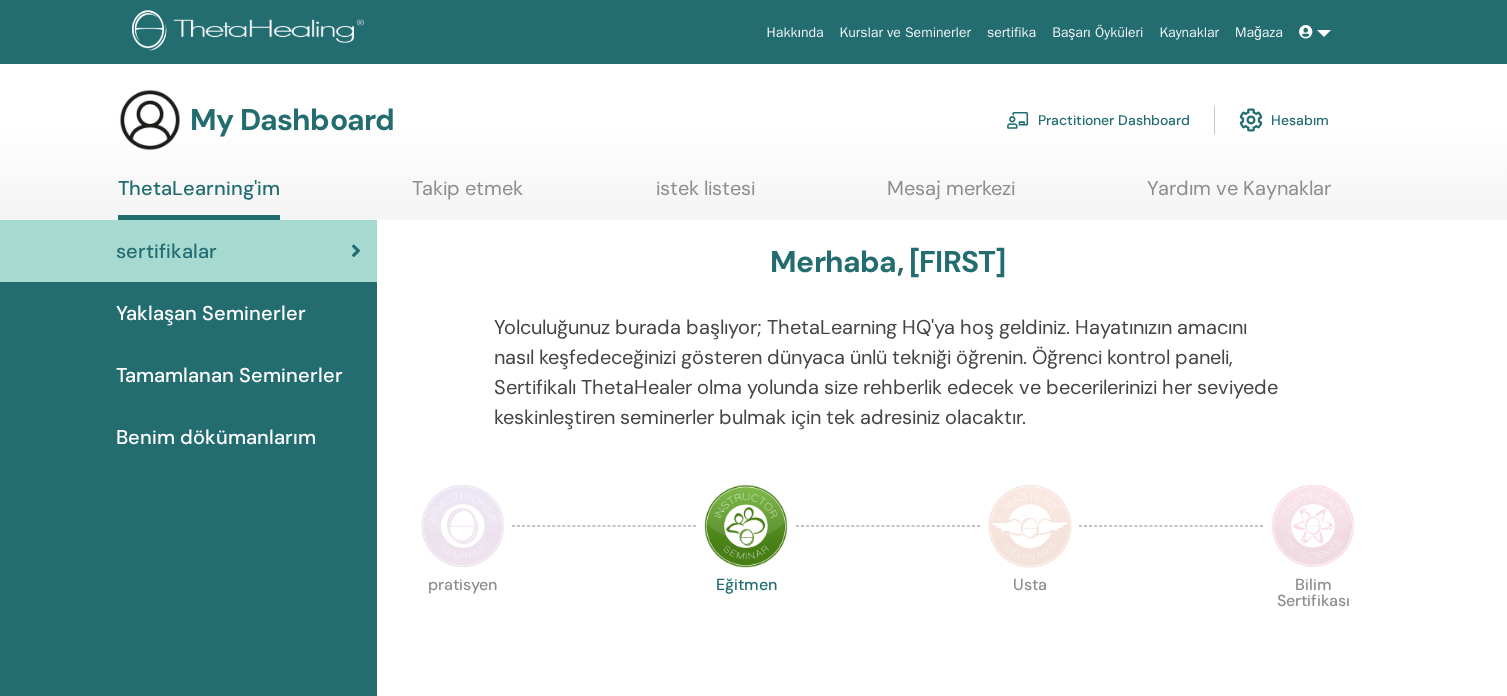 scroll, scrollTop: 0, scrollLeft: 0, axis: both 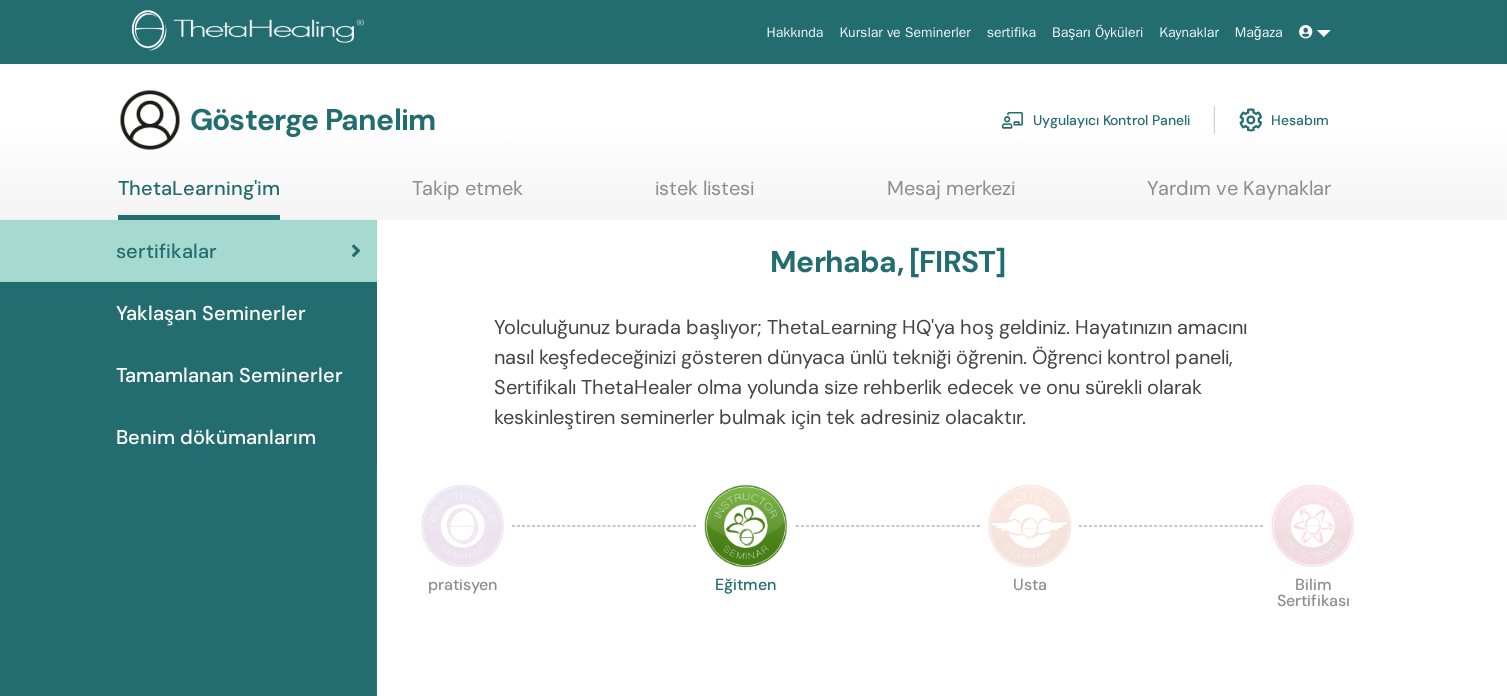 click on "Tamamlanan Seminerler" at bounding box center [229, 375] 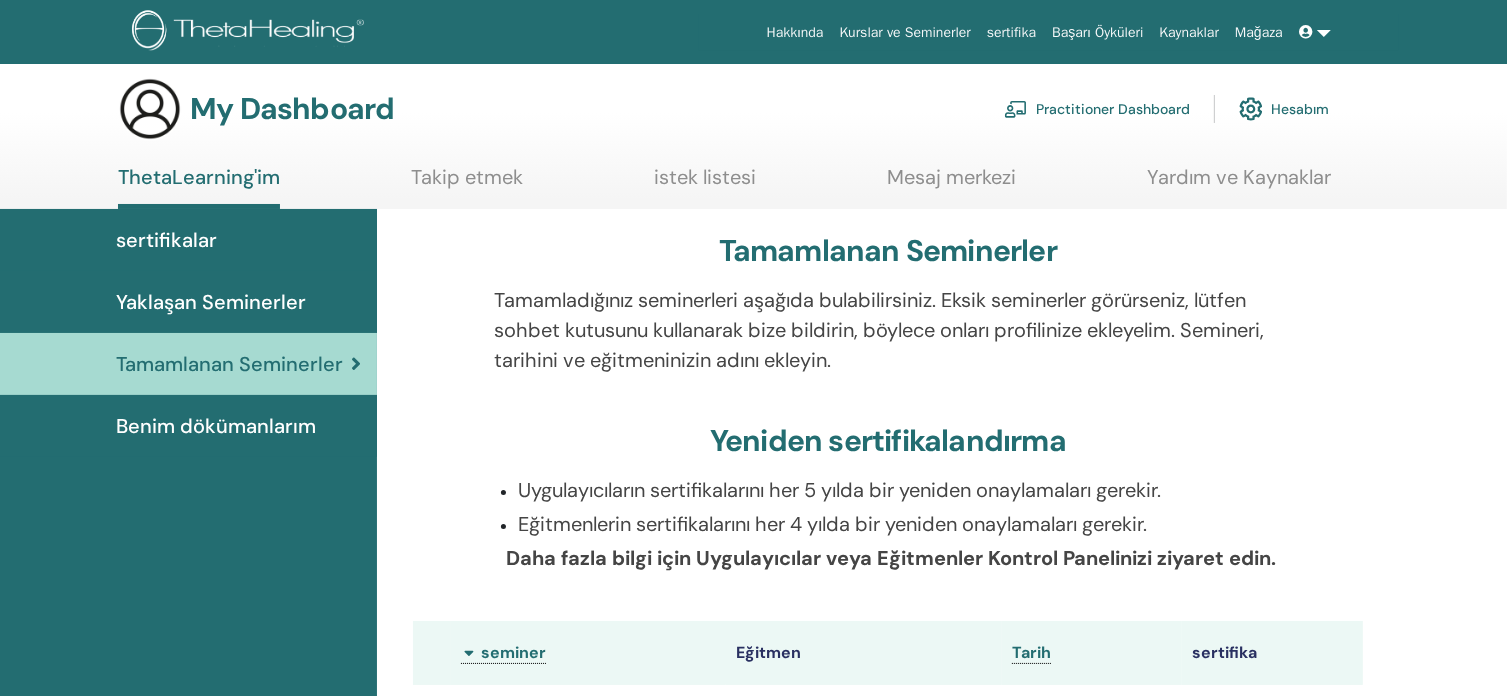 scroll, scrollTop: 0, scrollLeft: 0, axis: both 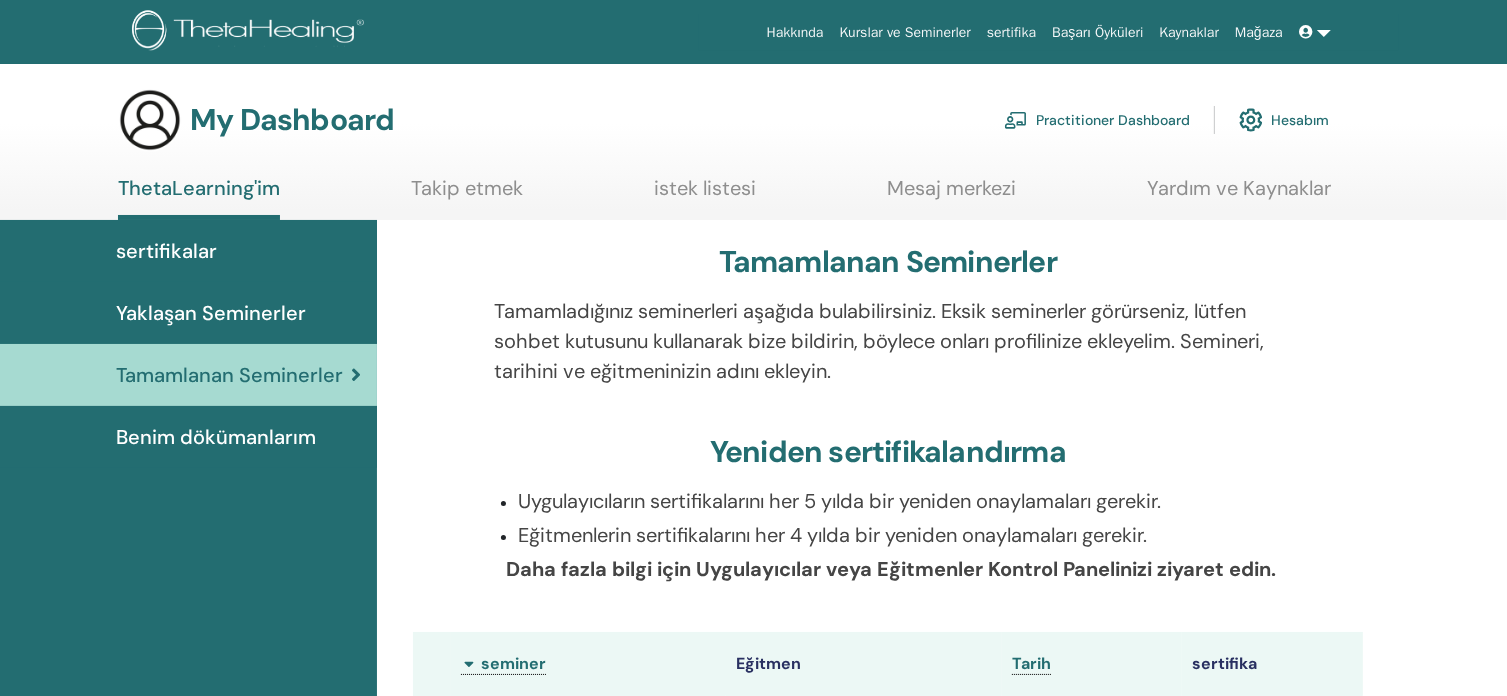 click at bounding box center (1251, 120) 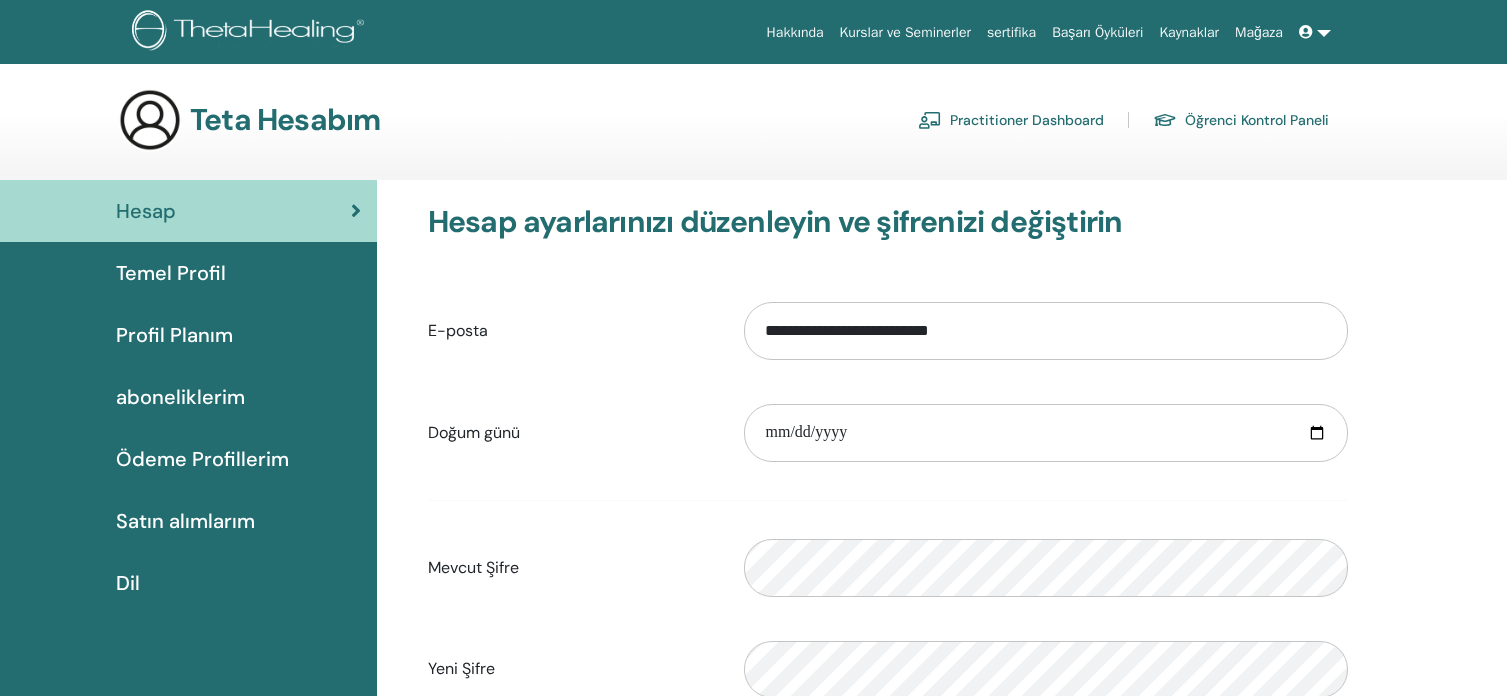 scroll, scrollTop: 0, scrollLeft: 0, axis: both 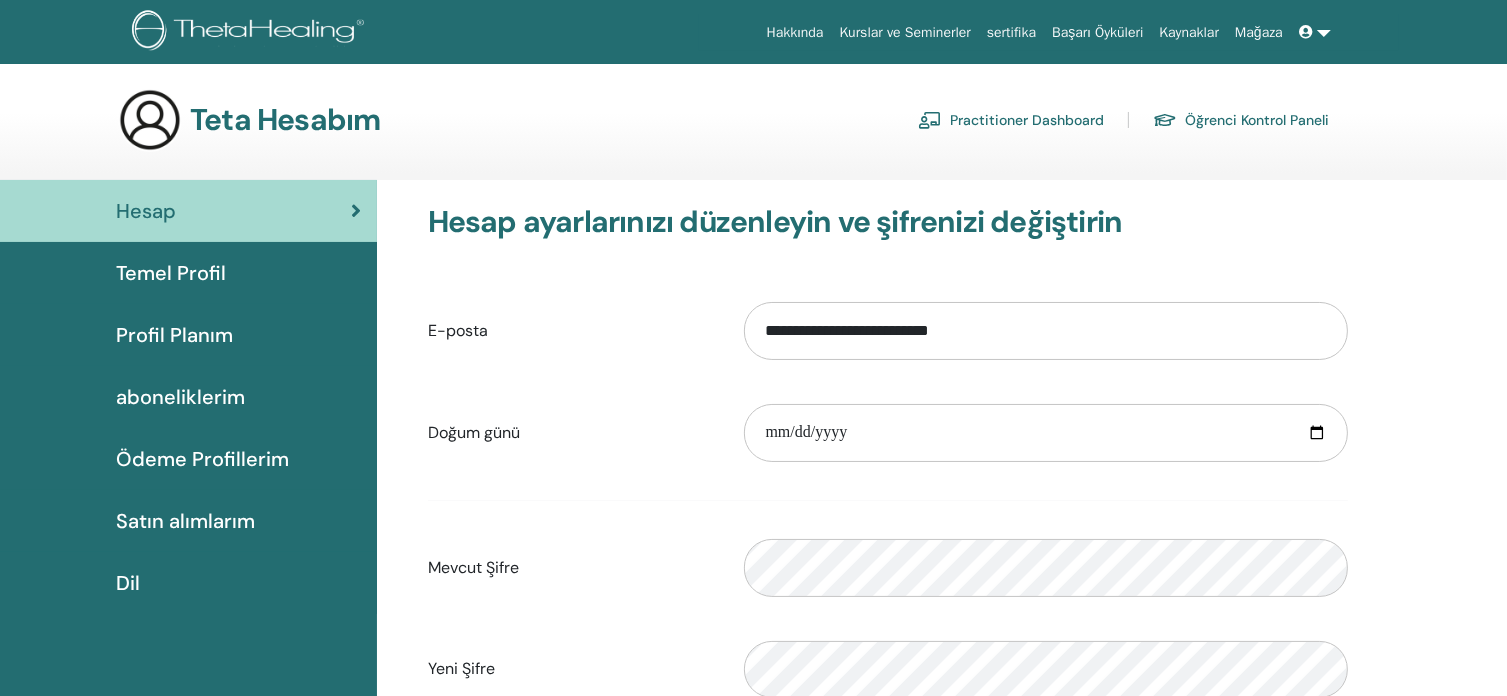 click on "Kurslar ve Seminerler" at bounding box center [905, 32] 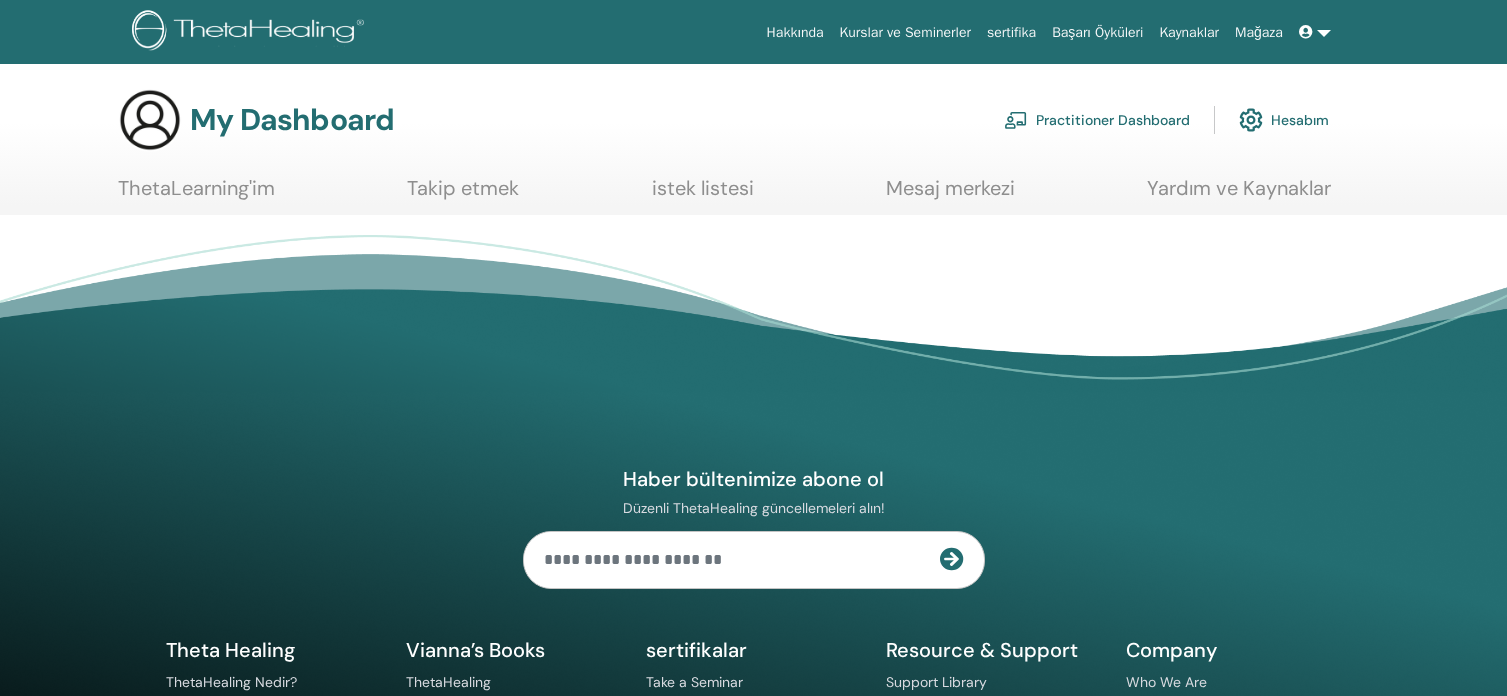 scroll, scrollTop: 0, scrollLeft: 0, axis: both 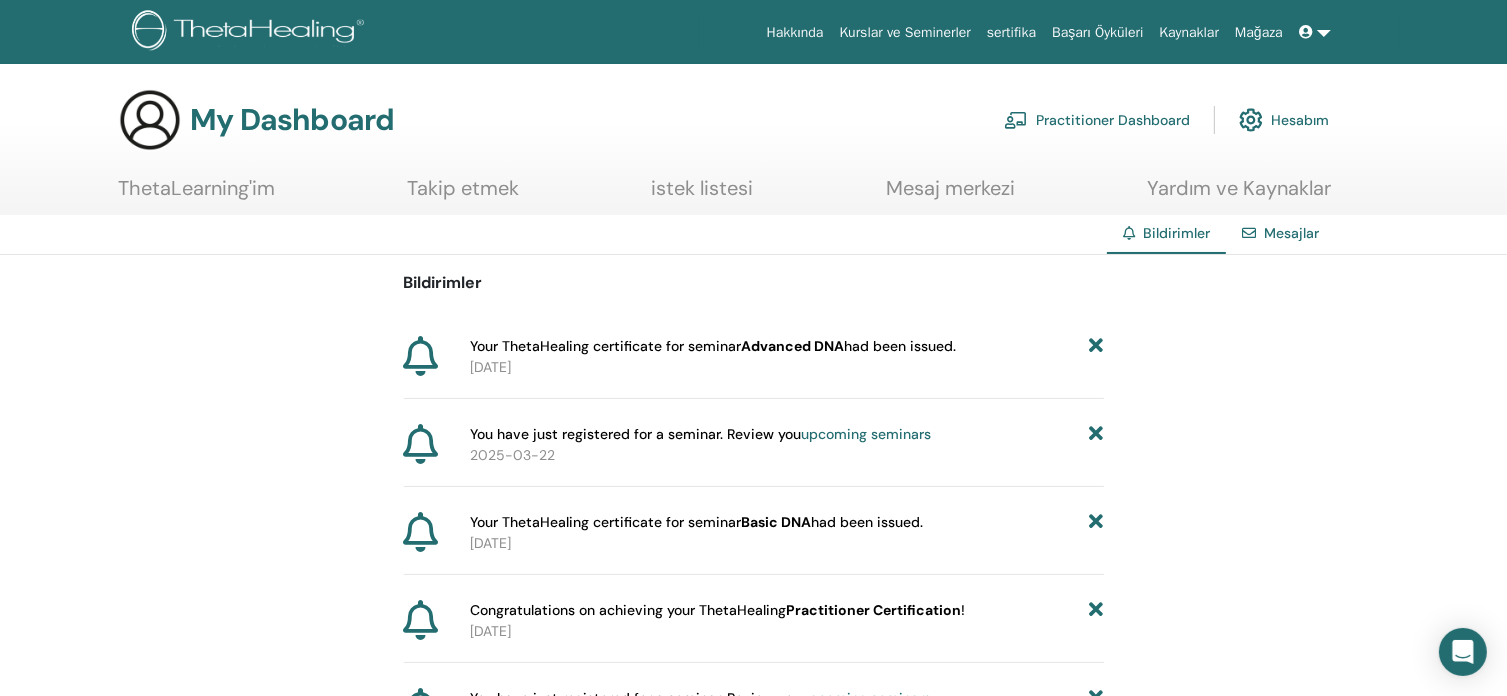 click on "istek listesi" at bounding box center (703, 195) 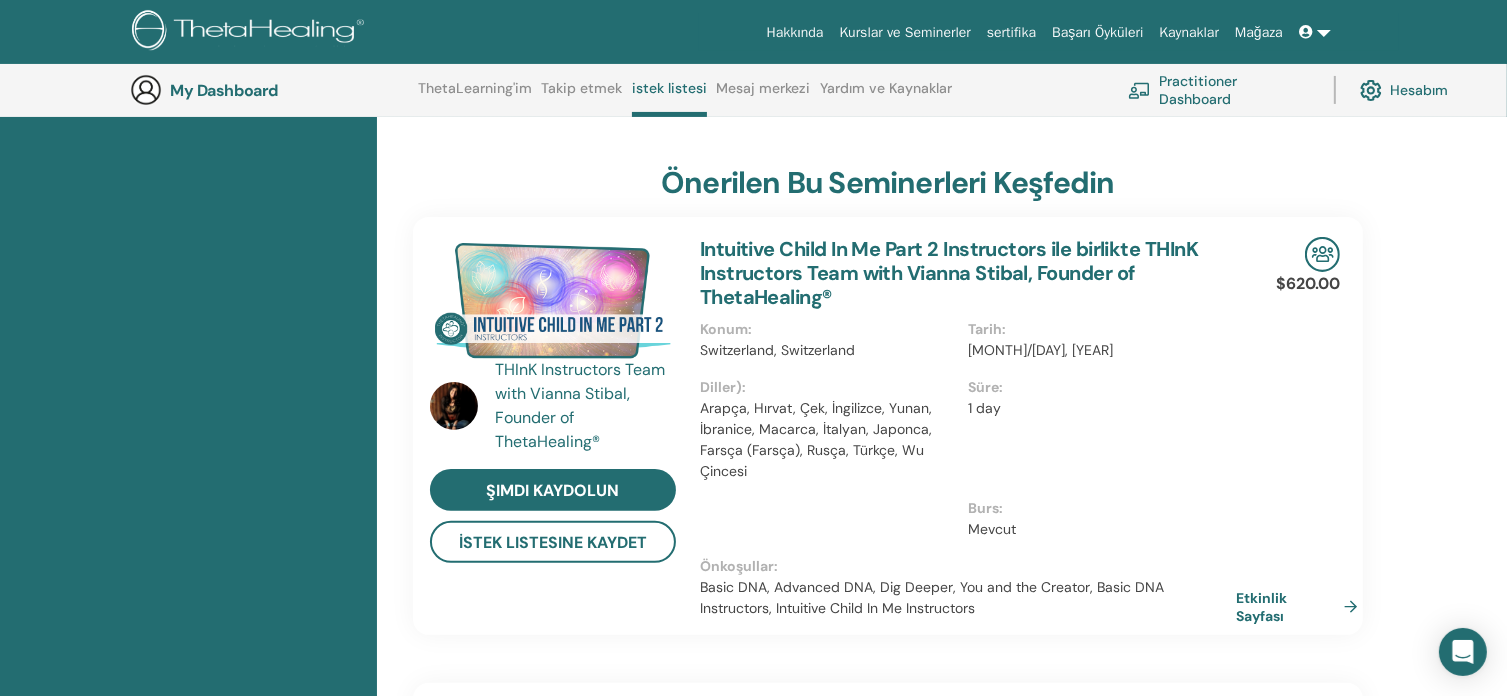 scroll, scrollTop: 0, scrollLeft: 0, axis: both 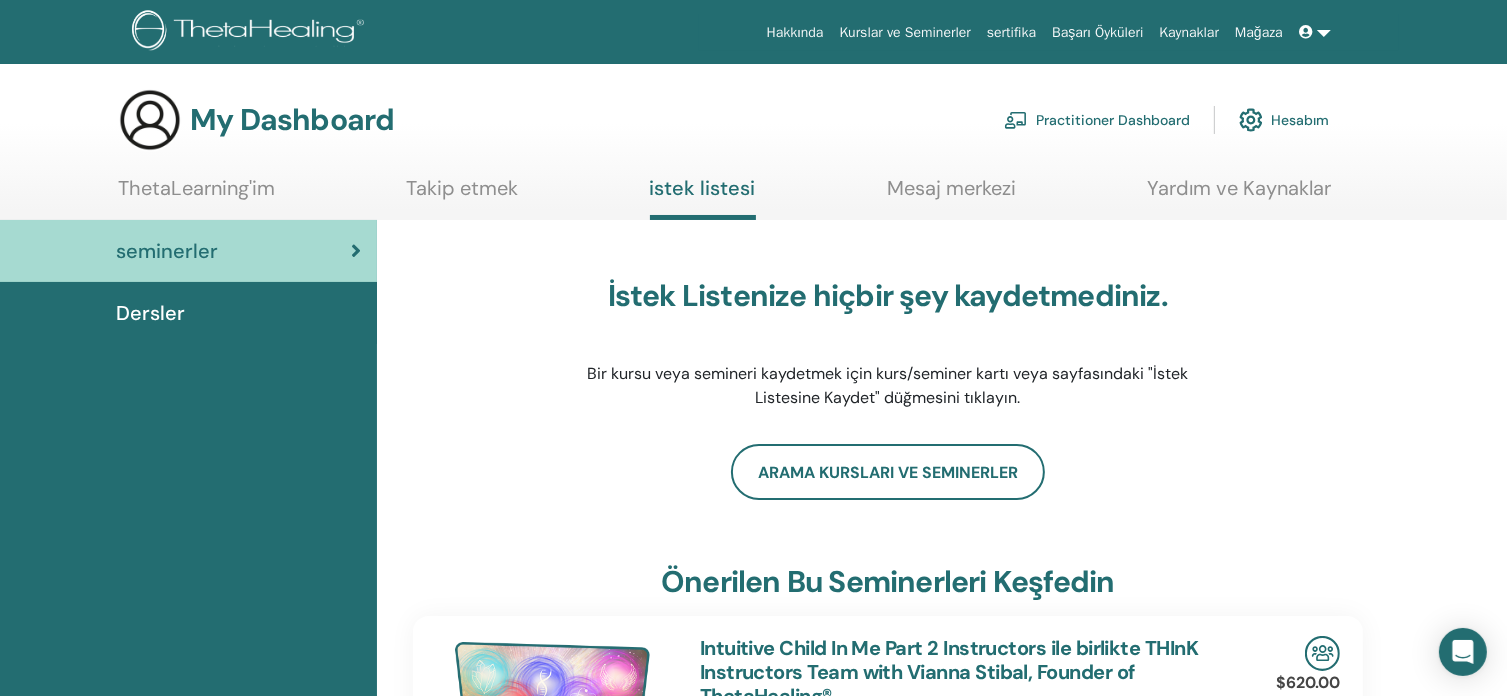 click on "Dersler" at bounding box center (188, 313) 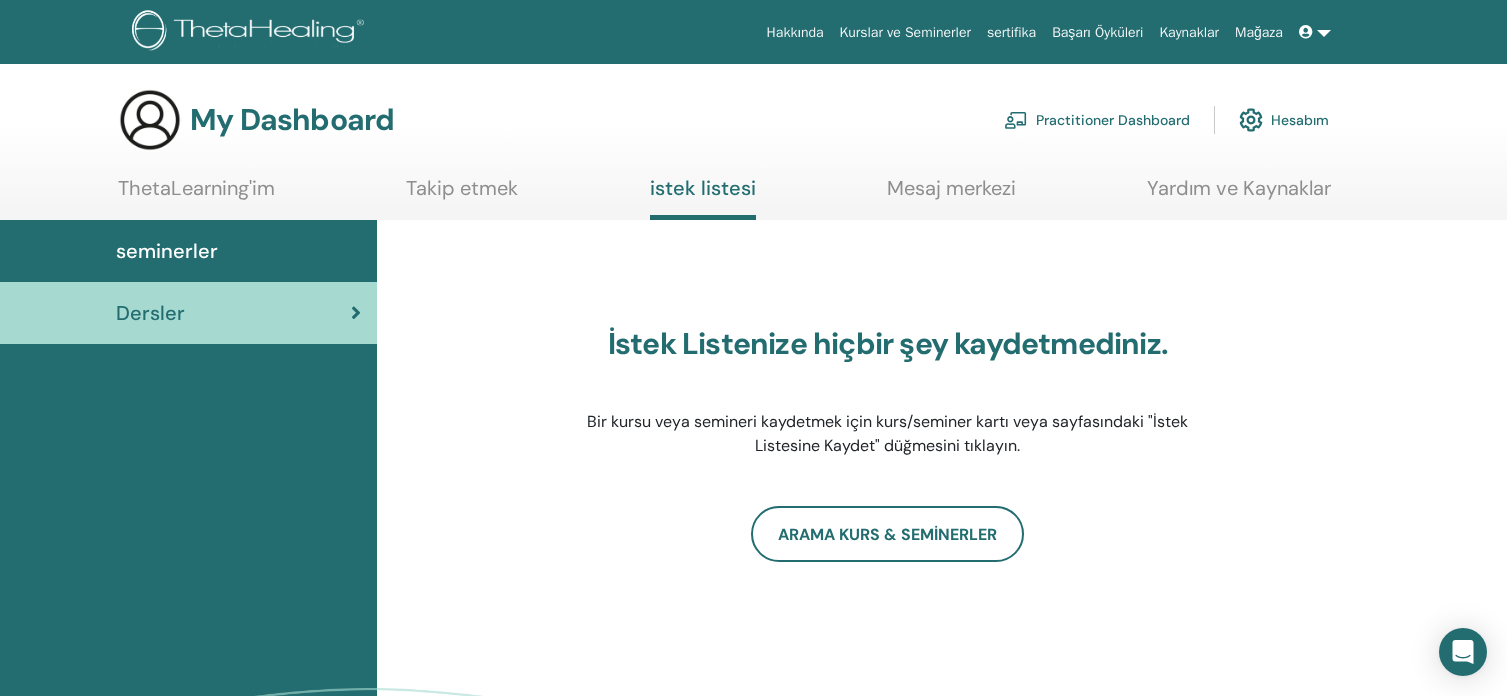 scroll, scrollTop: 0, scrollLeft: 0, axis: both 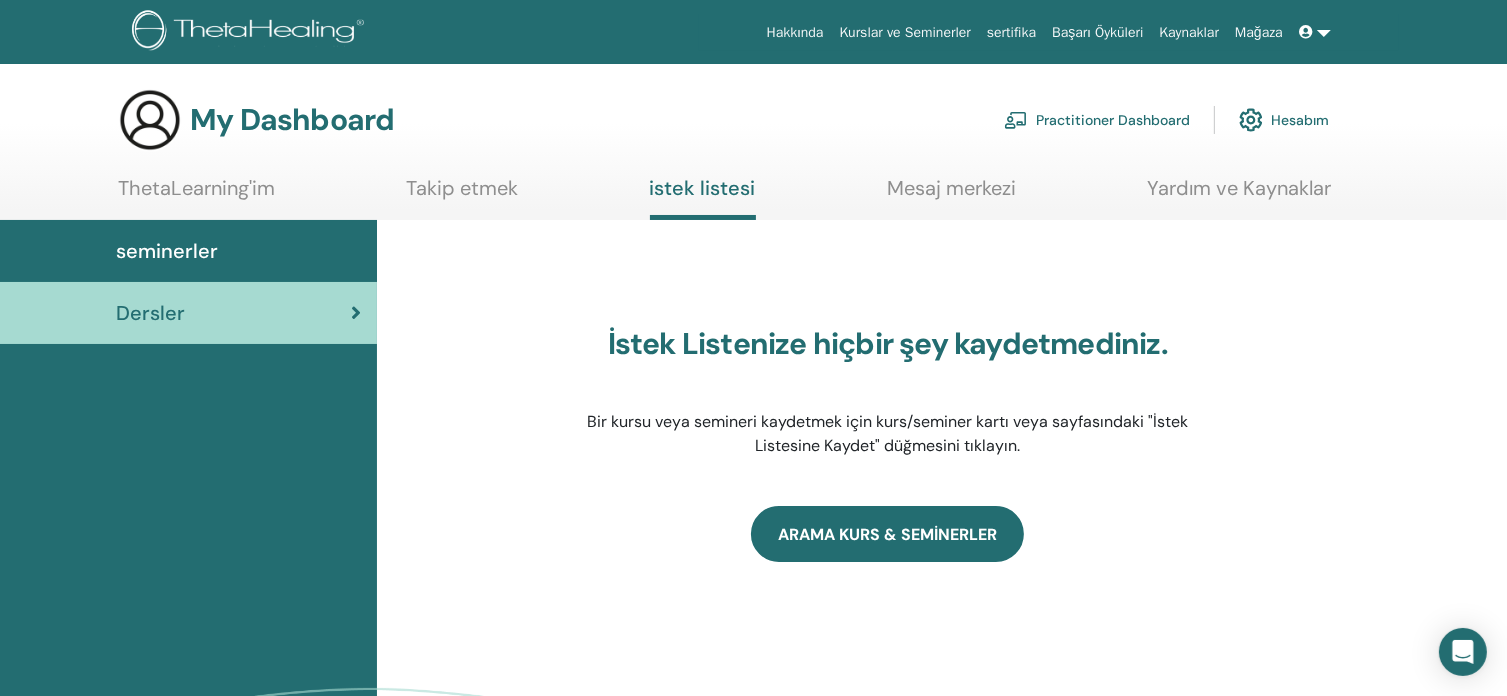 click on "ARAMA KURS & SEMİNERLER" at bounding box center (887, 534) 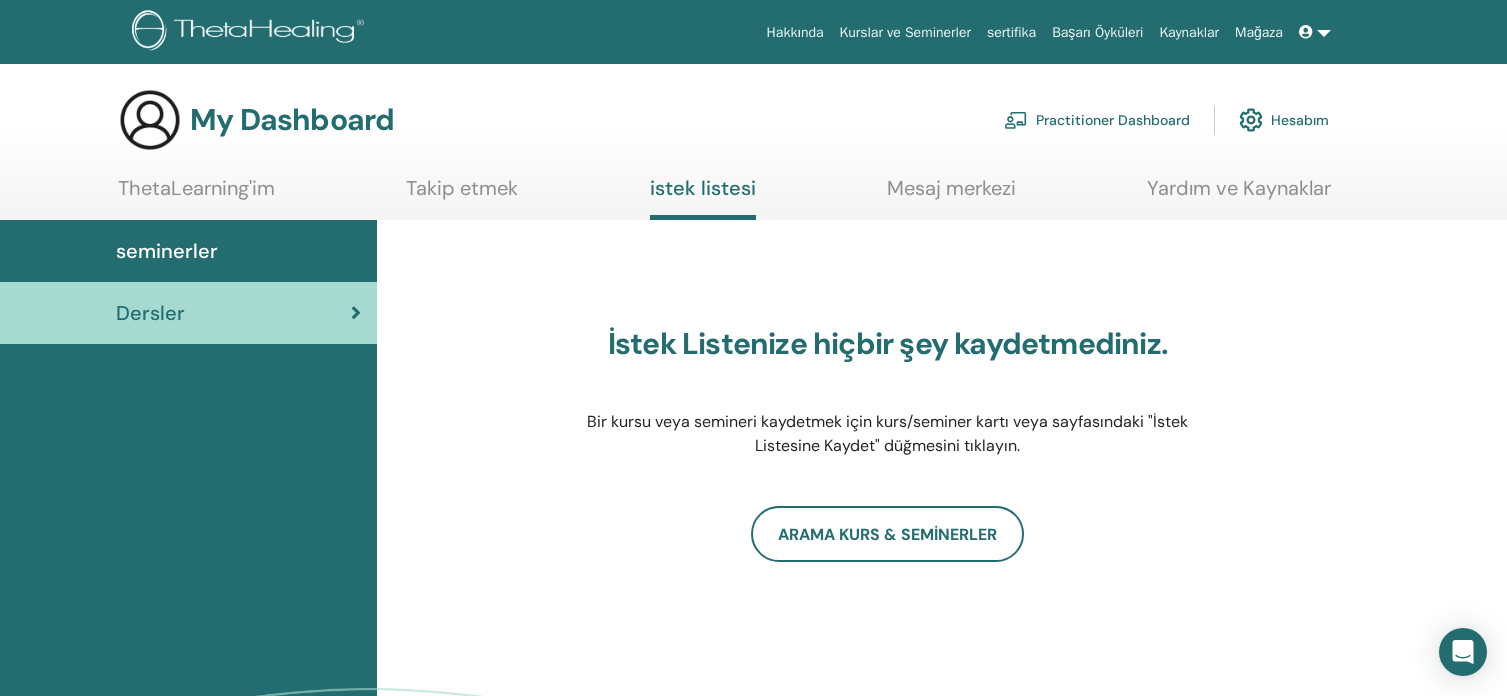 scroll, scrollTop: 0, scrollLeft: 0, axis: both 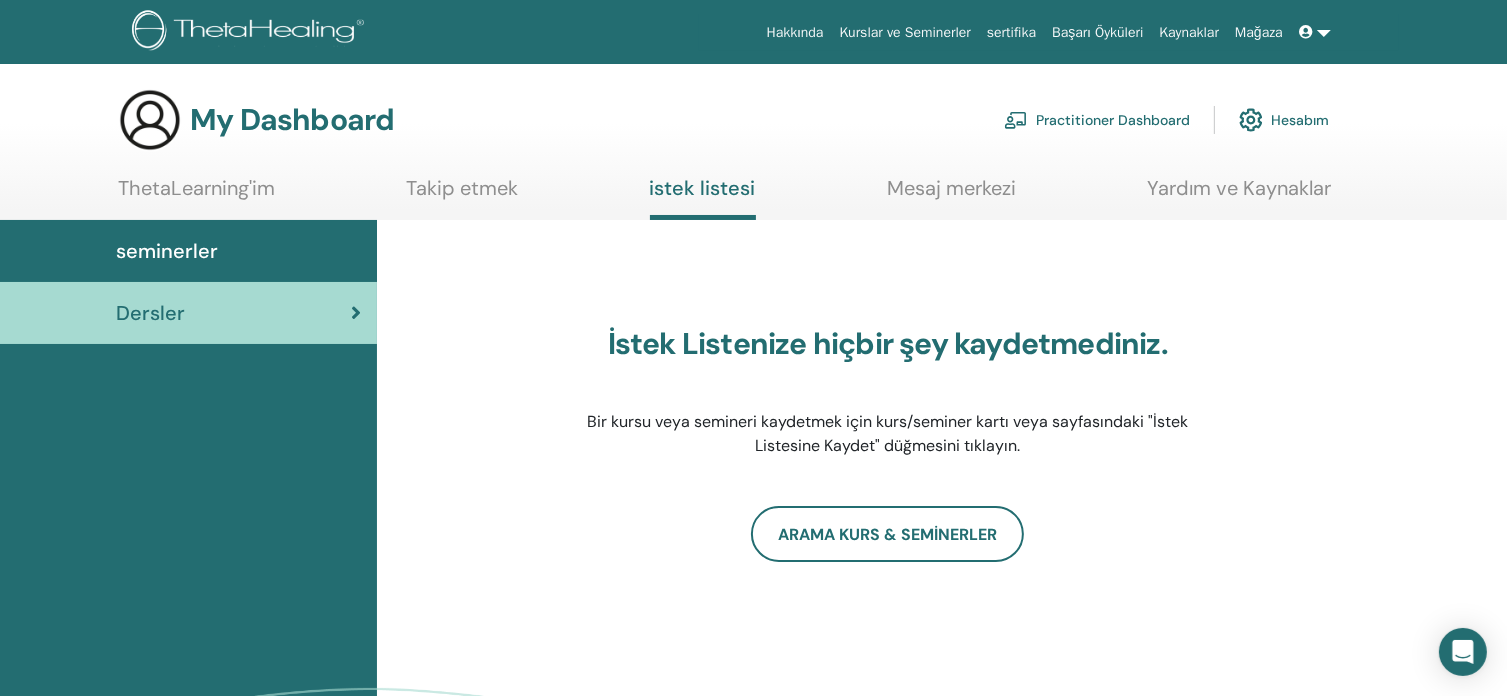 click on "Practitioner Dashboard" at bounding box center [1097, 120] 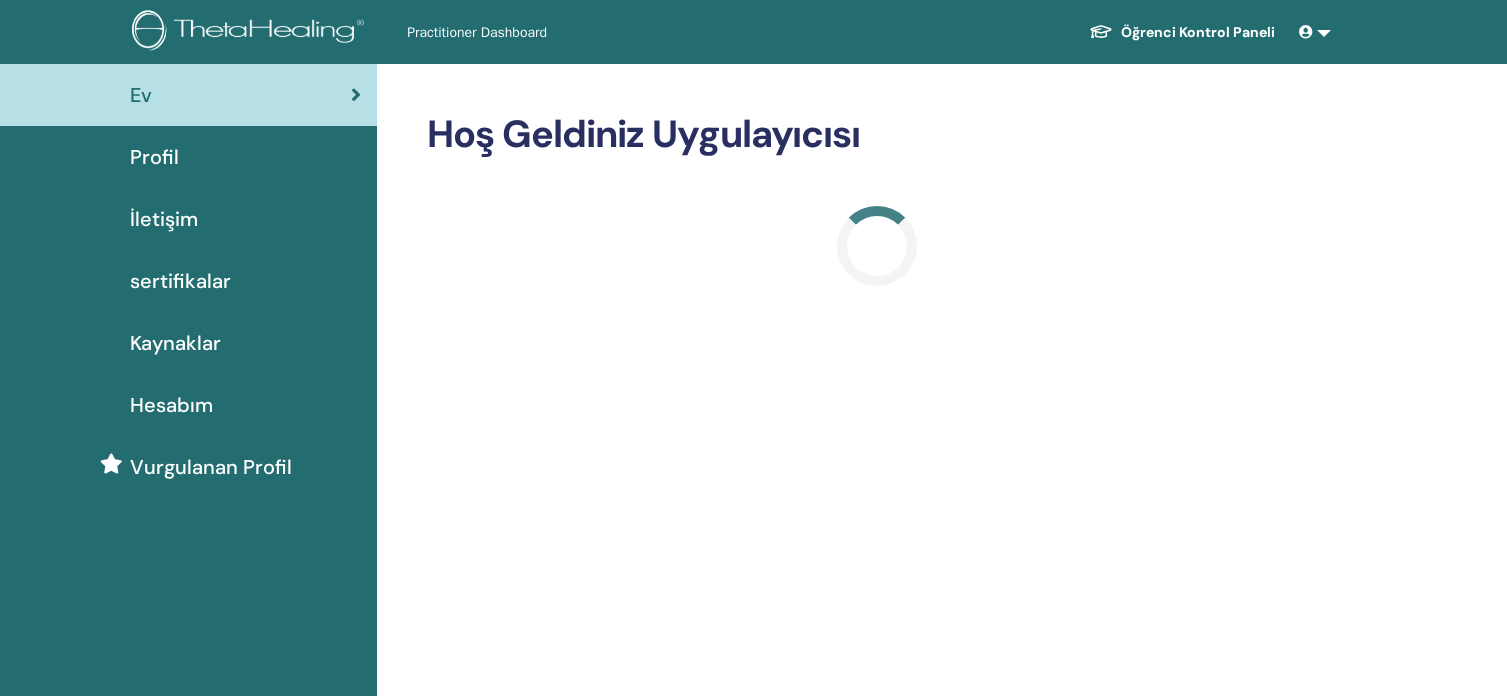 scroll, scrollTop: 0, scrollLeft: 0, axis: both 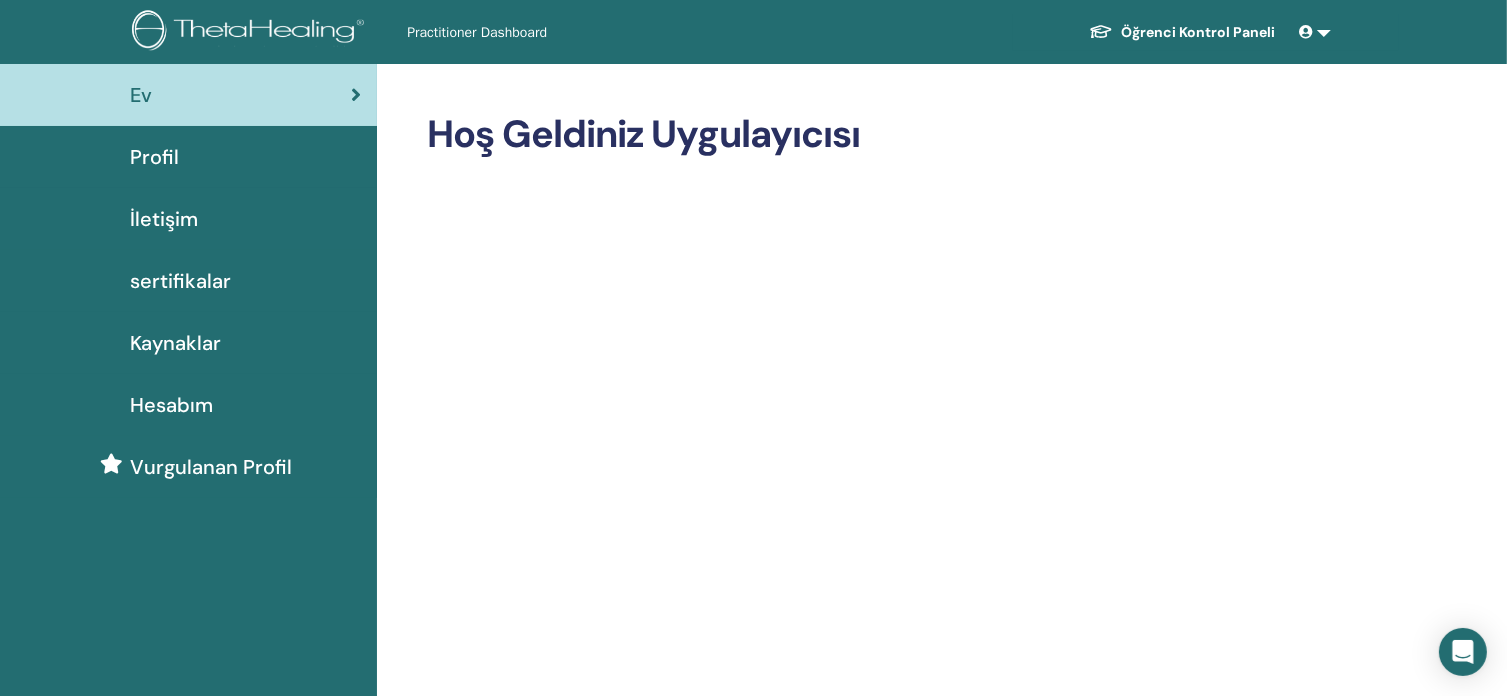 click on "Profil" at bounding box center [188, 157] 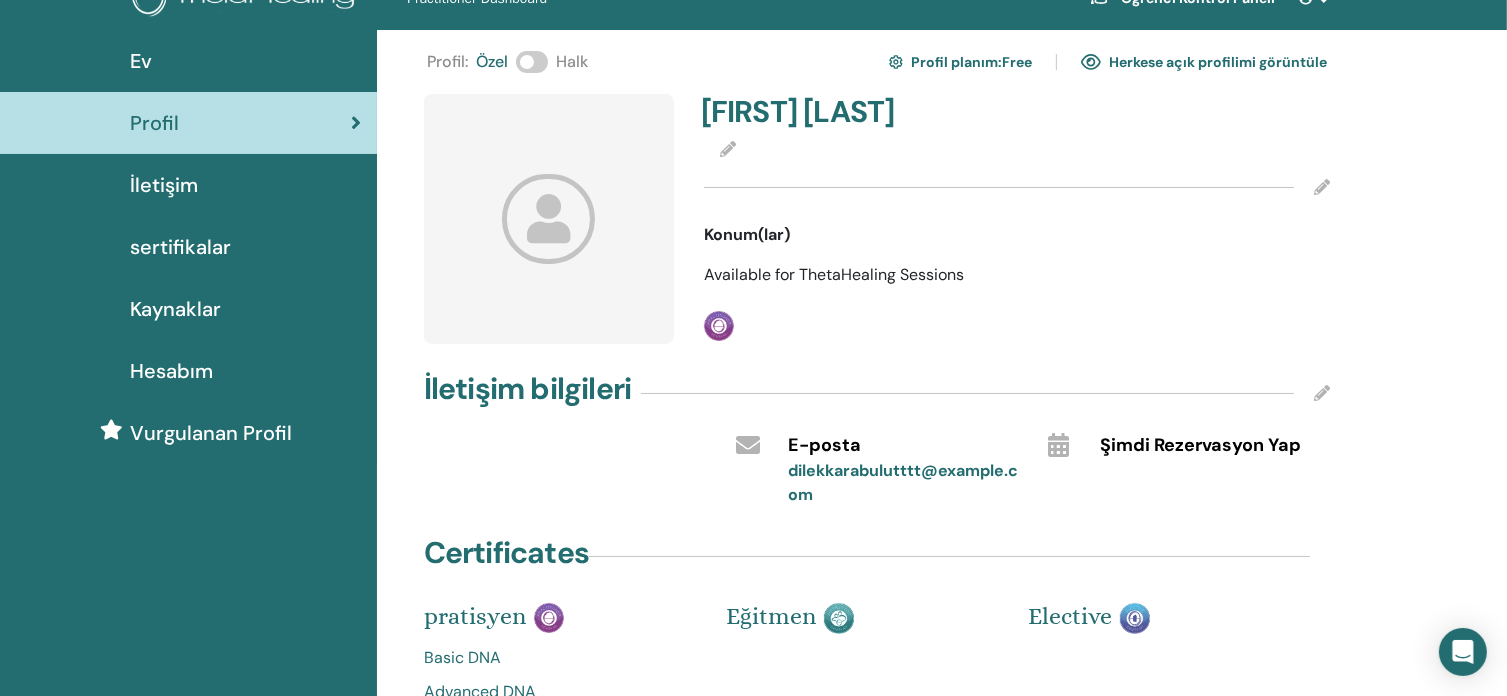 scroll, scrollTop: 0, scrollLeft: 0, axis: both 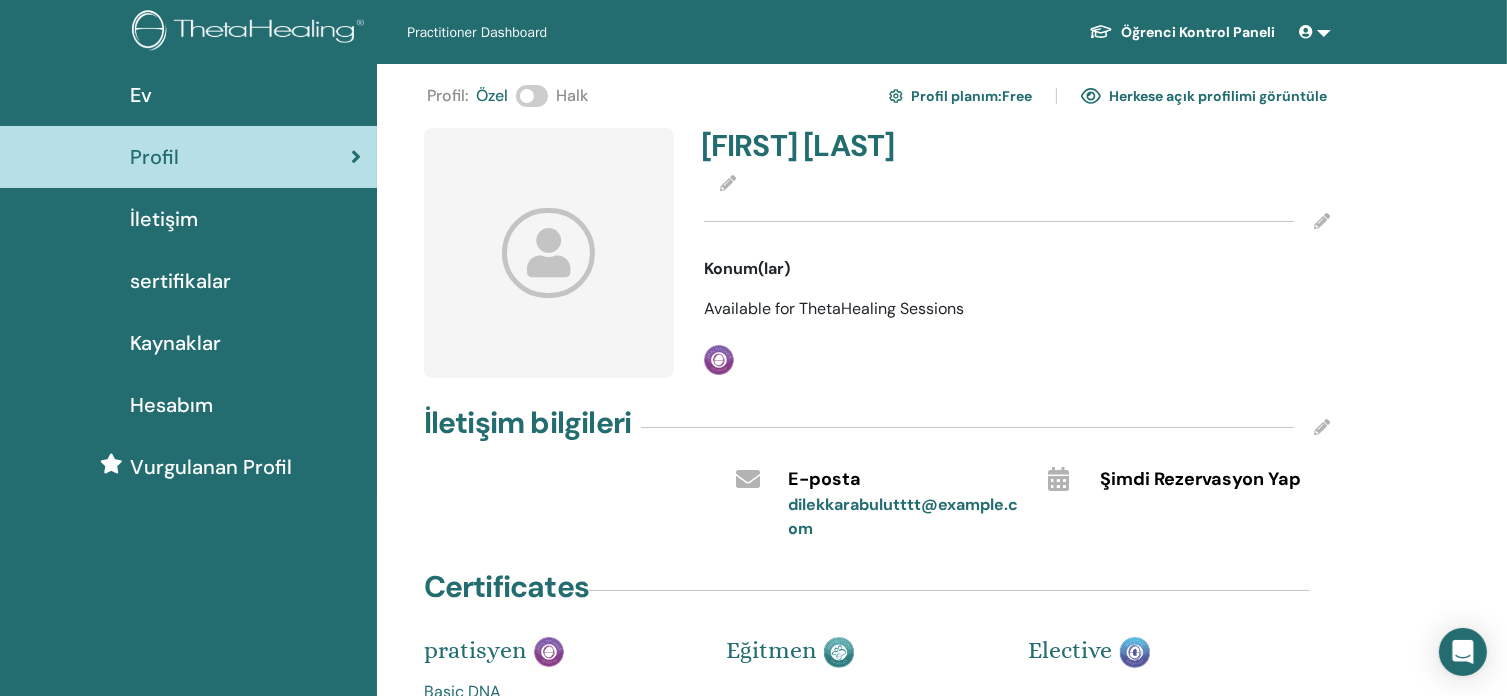 click on "sertifikalar" at bounding box center (180, 281) 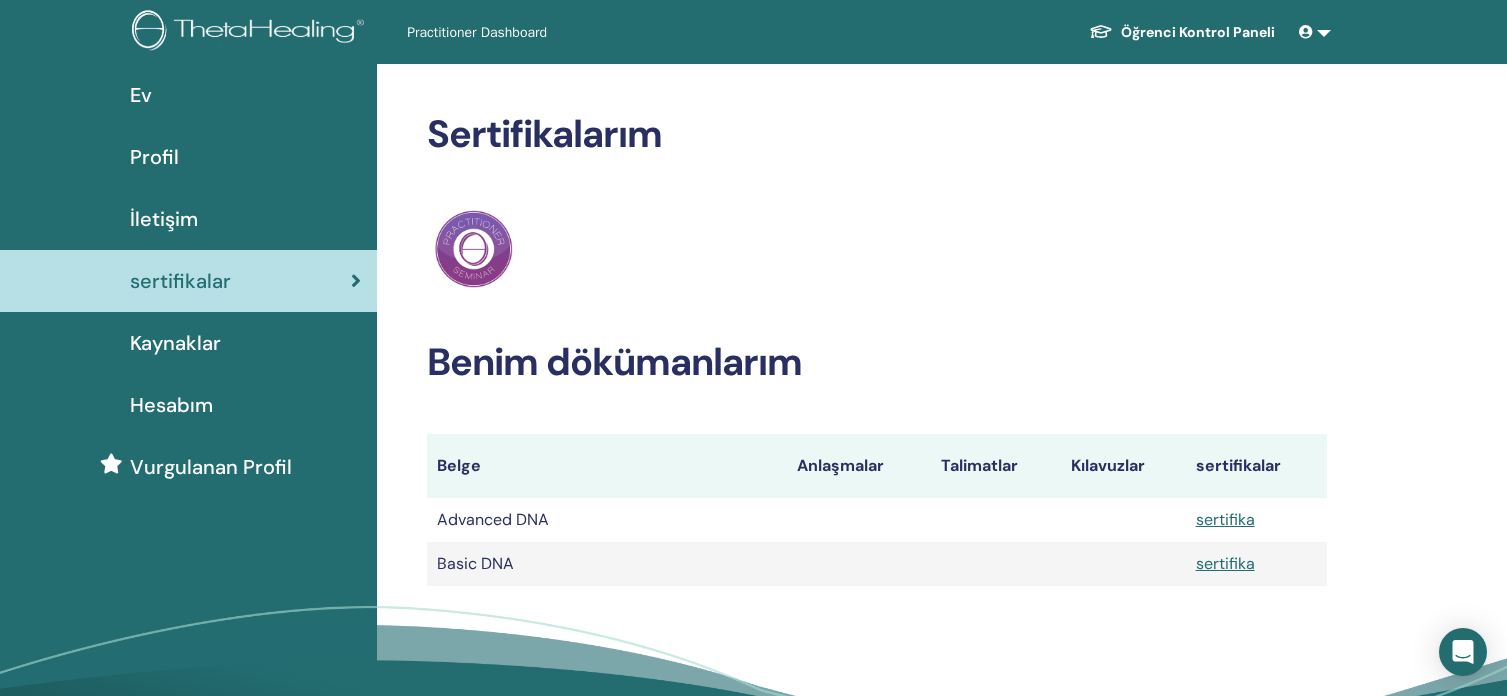scroll, scrollTop: 0, scrollLeft: 0, axis: both 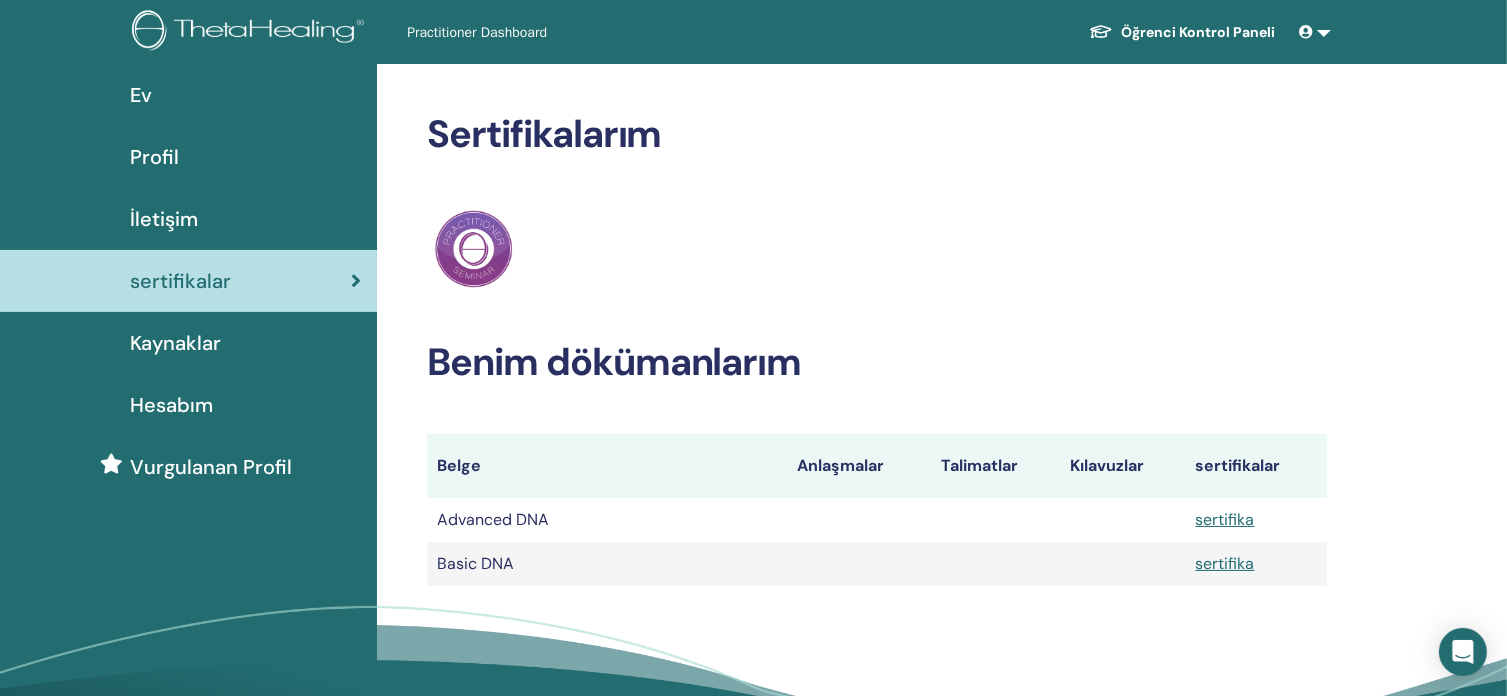 click on "Hesabım" at bounding box center (171, 405) 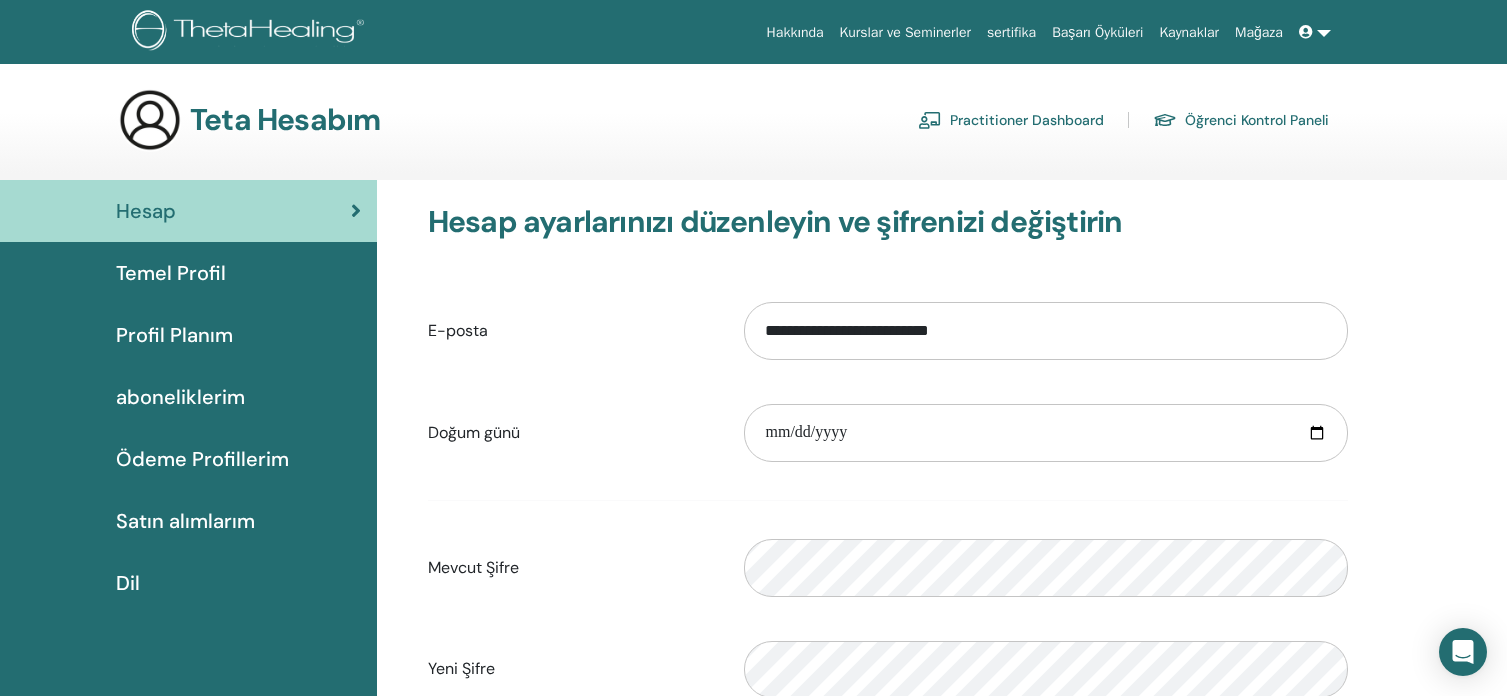 scroll, scrollTop: 0, scrollLeft: 0, axis: both 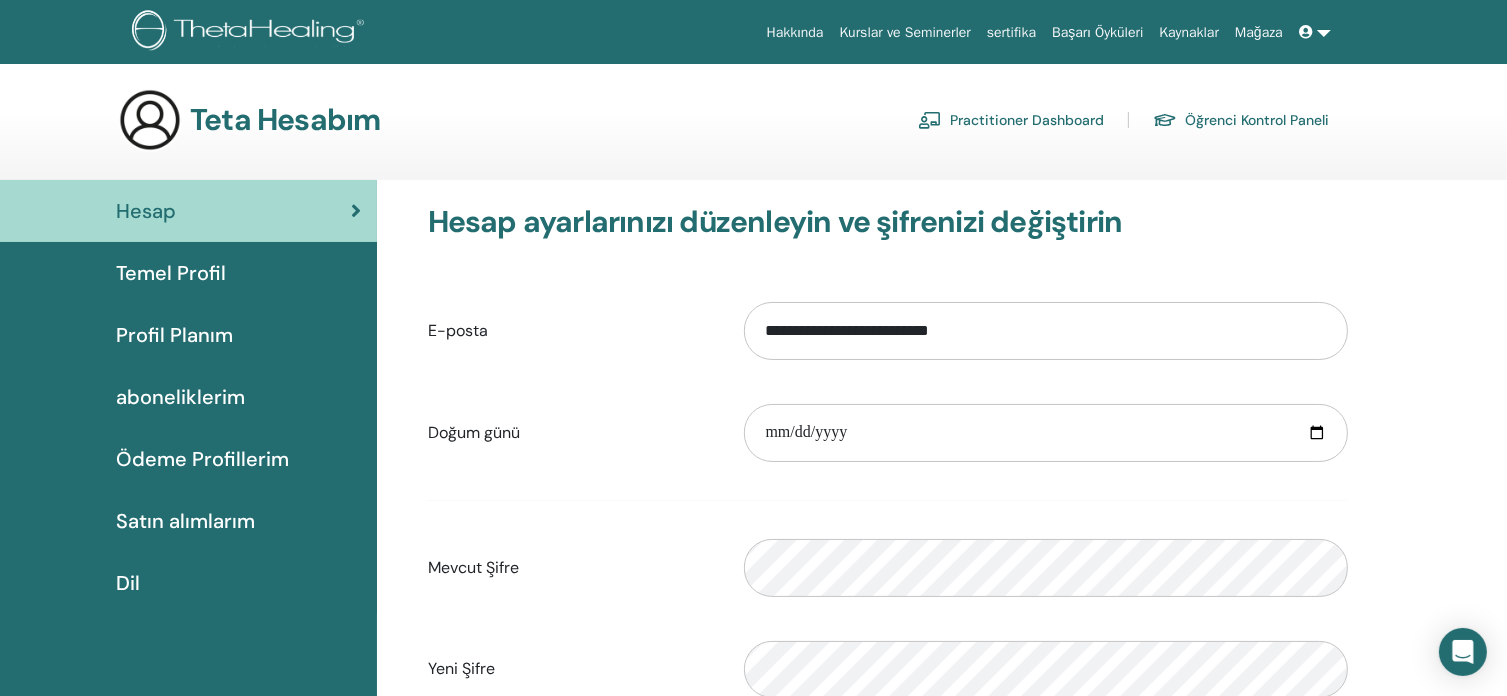 click on "aboneliklerim" at bounding box center (180, 397) 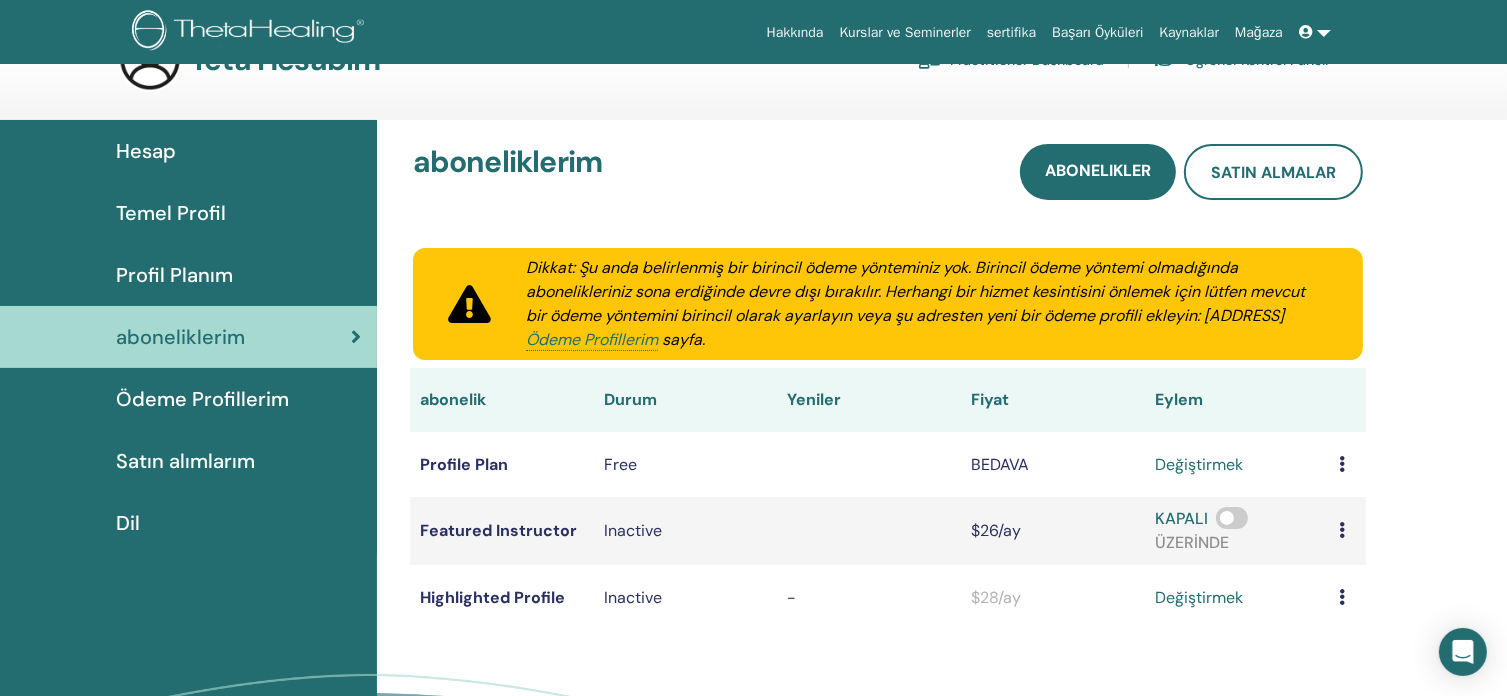 scroll, scrollTop: 0, scrollLeft: 0, axis: both 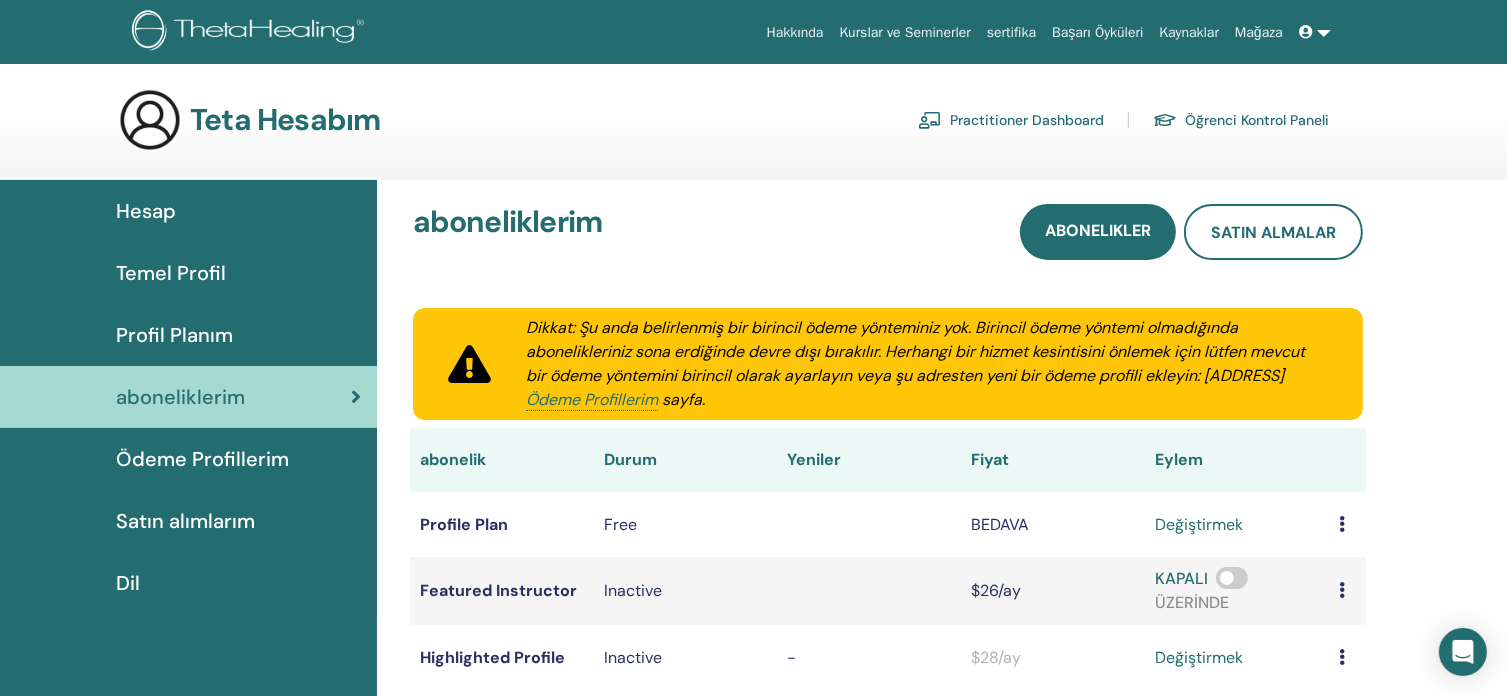 click on "Hesap" at bounding box center (188, 211) 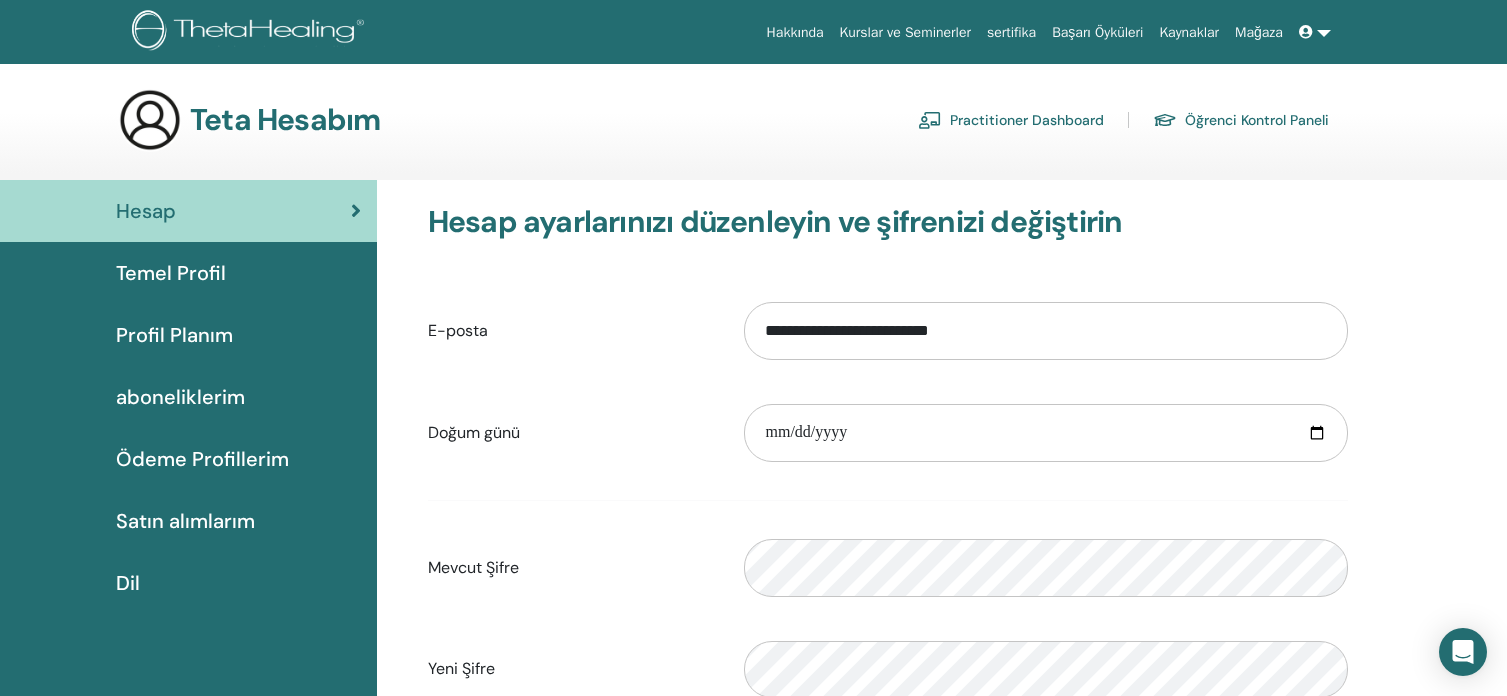 scroll, scrollTop: 0, scrollLeft: 0, axis: both 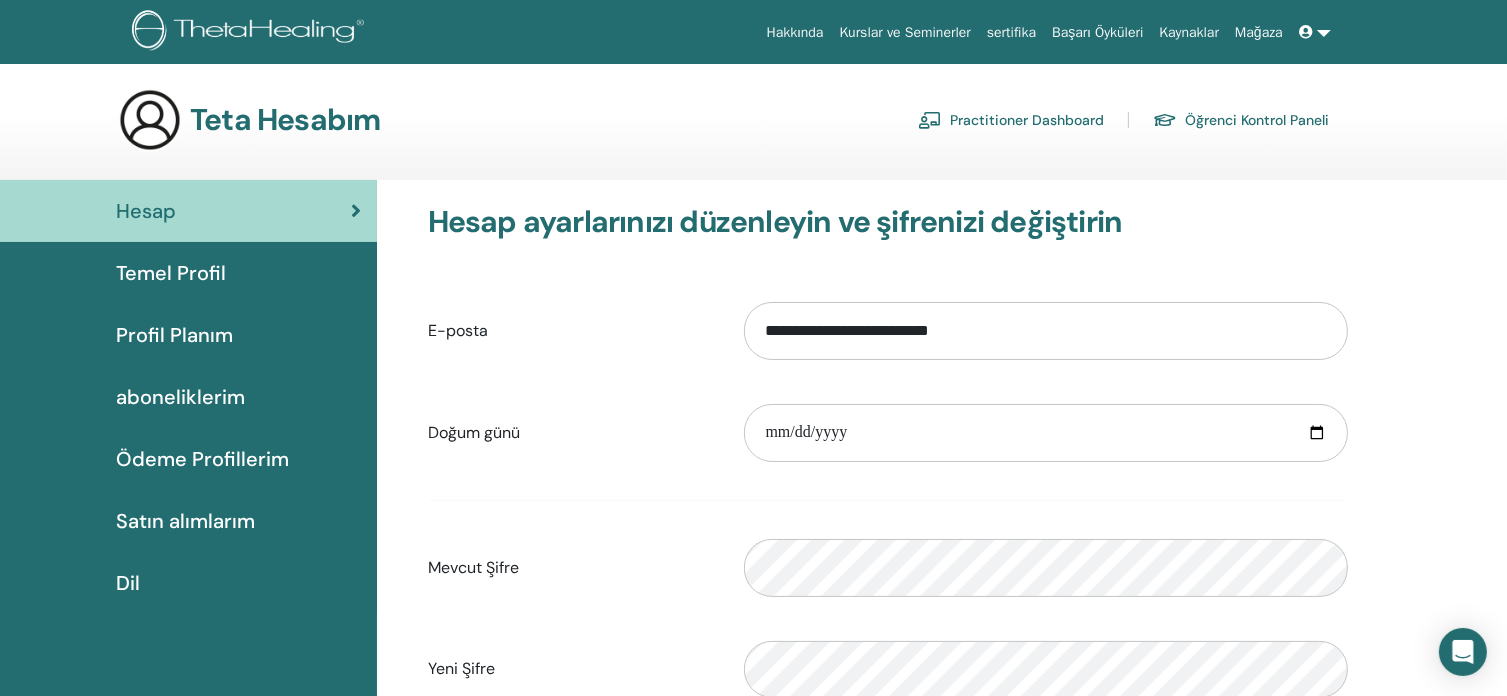 click on "Mağaza" at bounding box center [1259, 32] 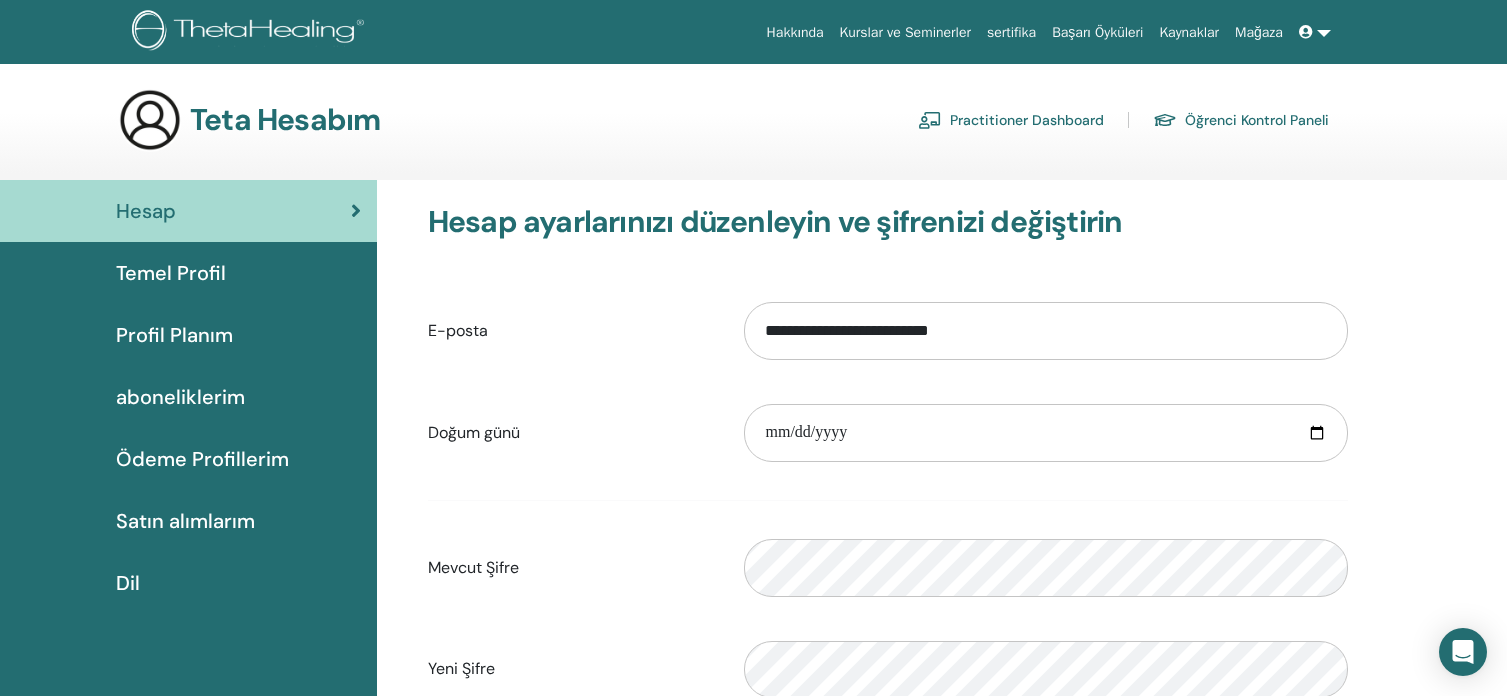 scroll, scrollTop: 0, scrollLeft: 0, axis: both 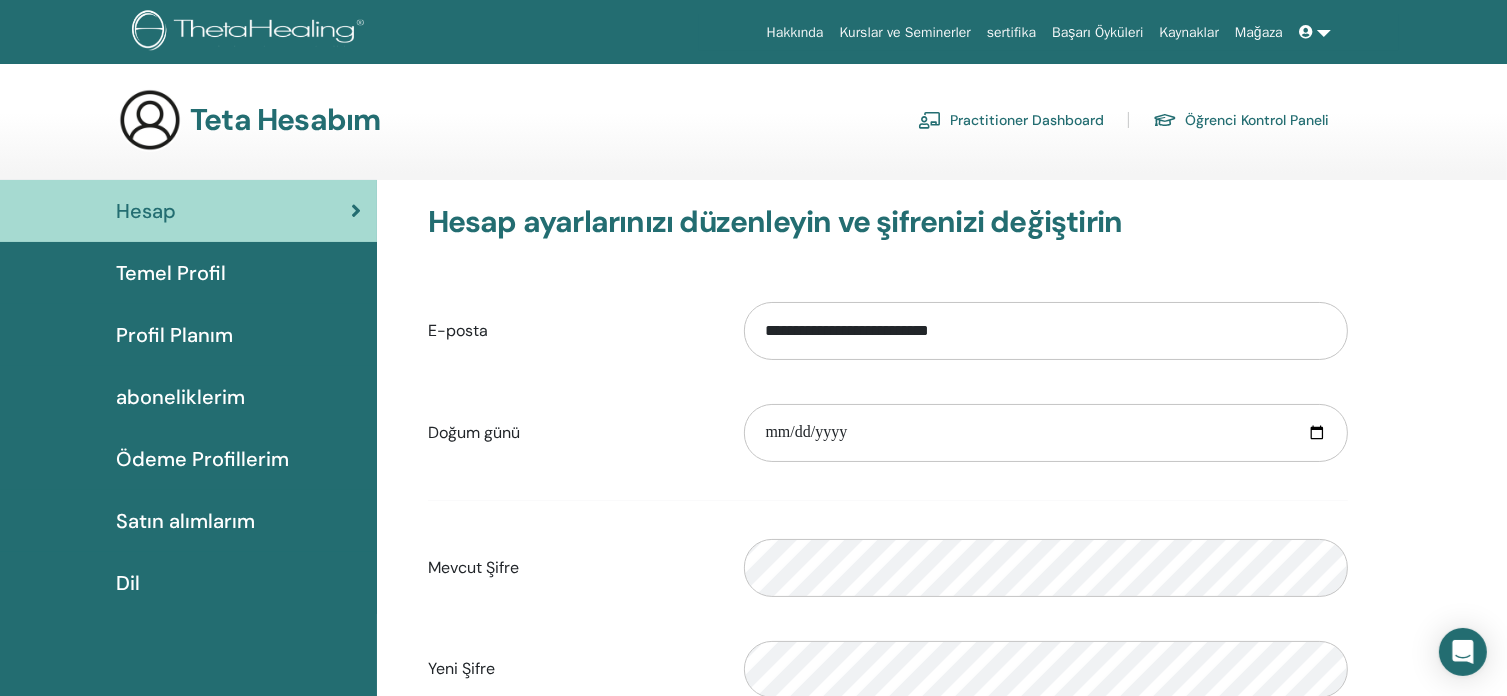 click on "Kurslar ve Seminerler" at bounding box center (905, 32) 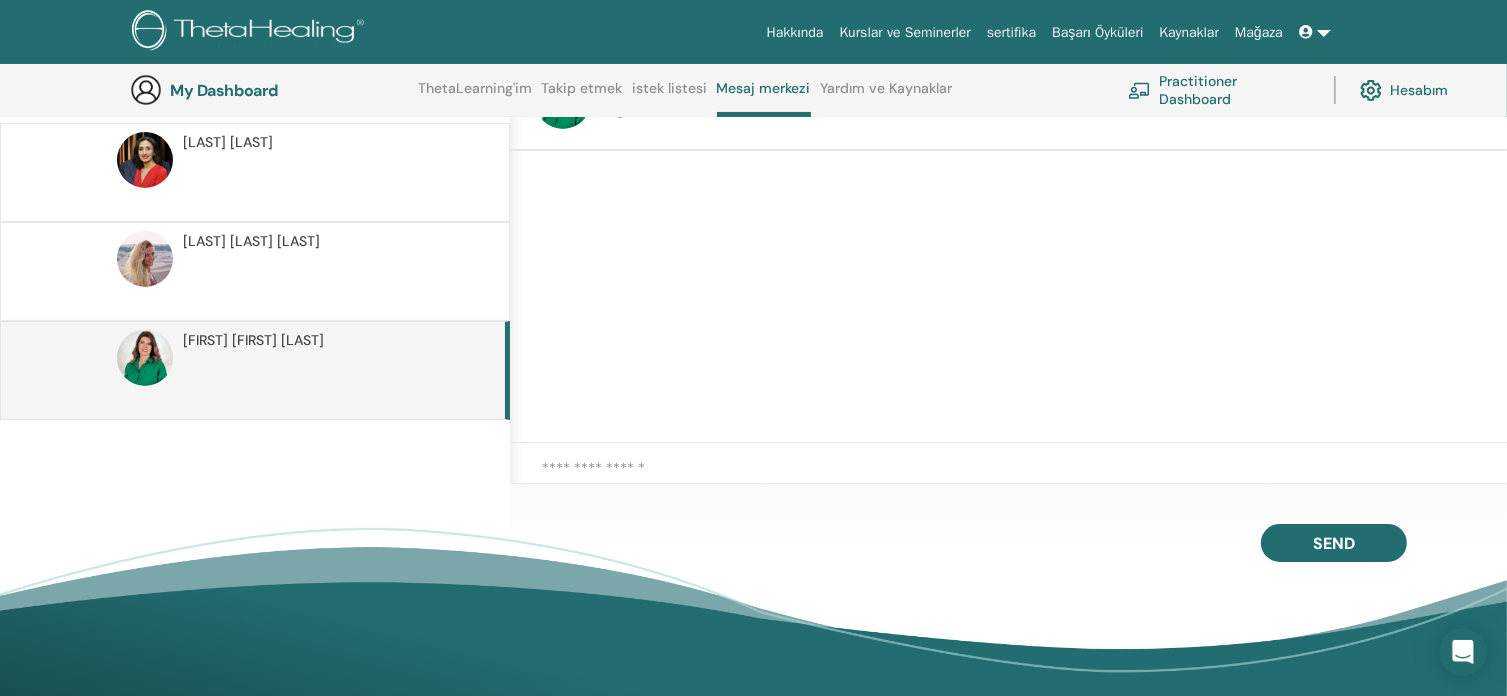 scroll, scrollTop: 0, scrollLeft: 0, axis: both 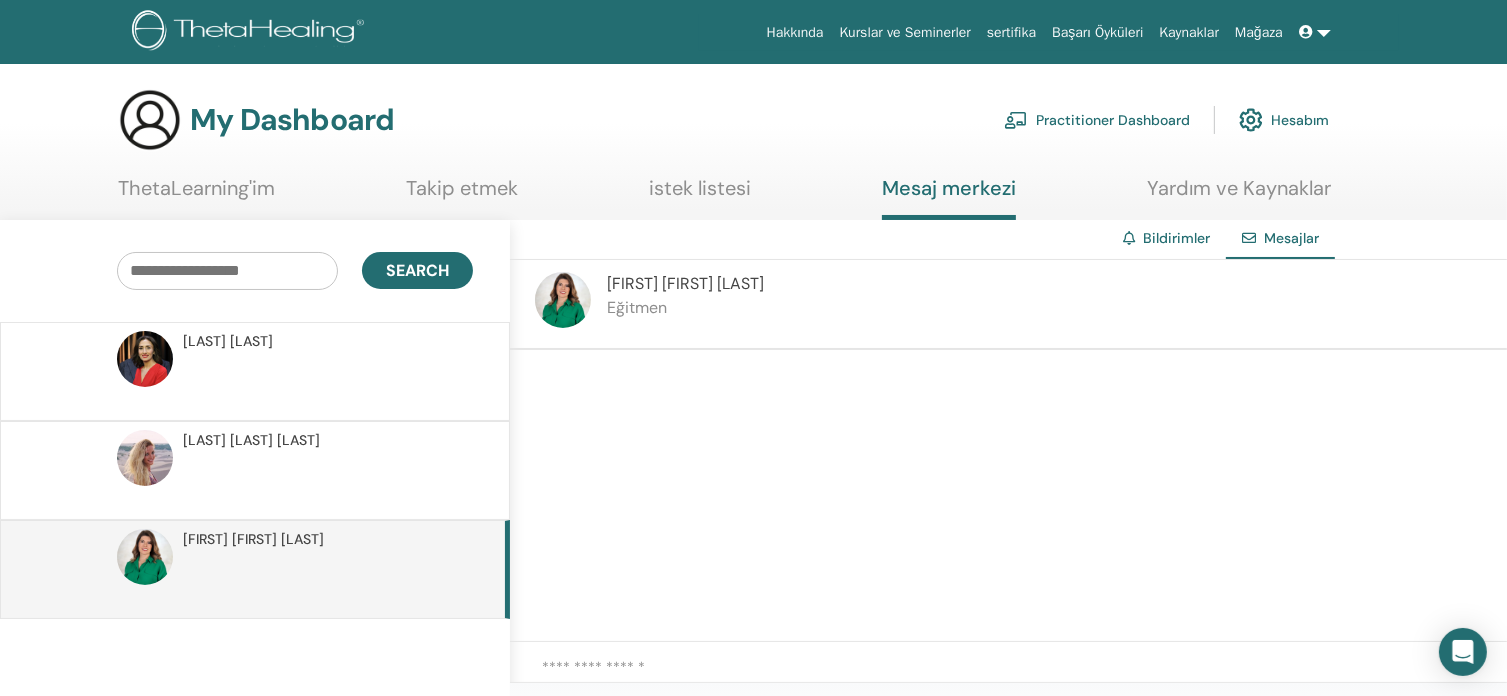 click on "İpek Senem   Aydın" at bounding box center [685, 283] 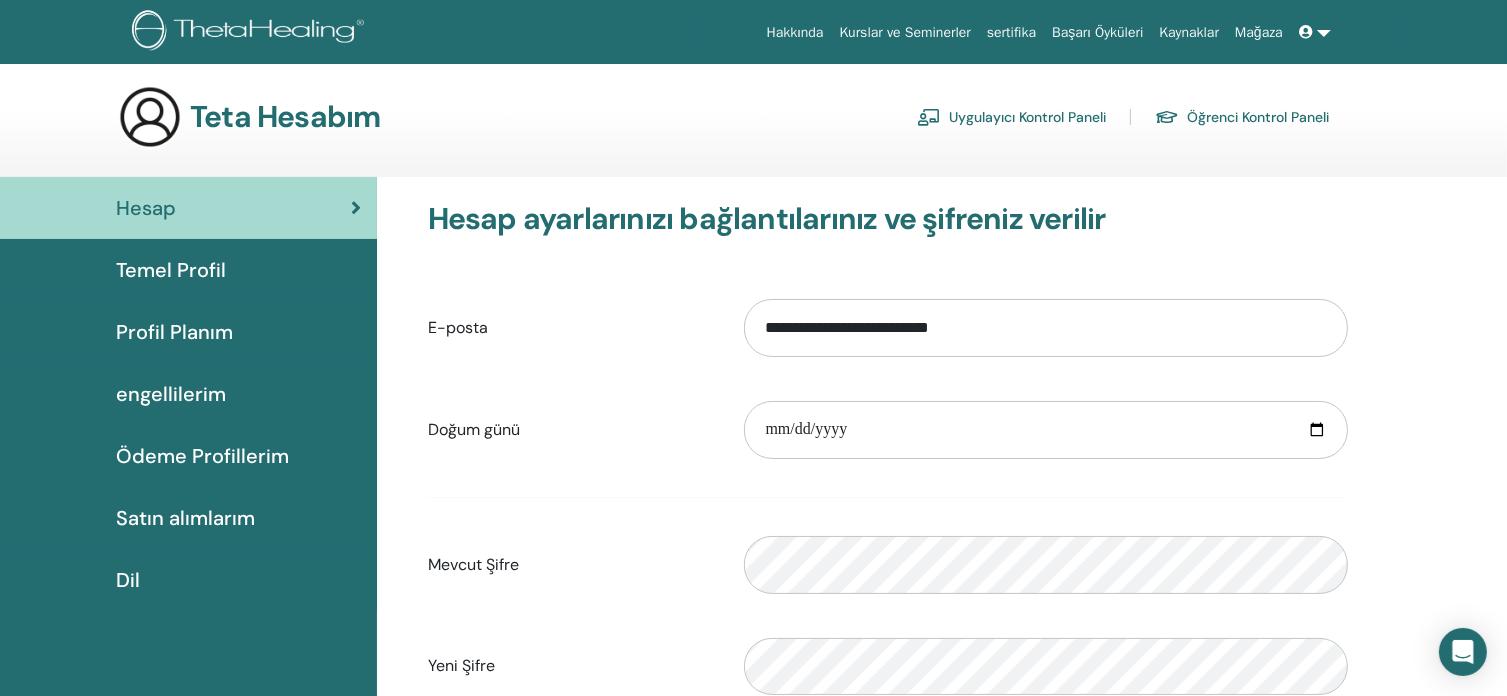 scroll, scrollTop: 0, scrollLeft: 0, axis: both 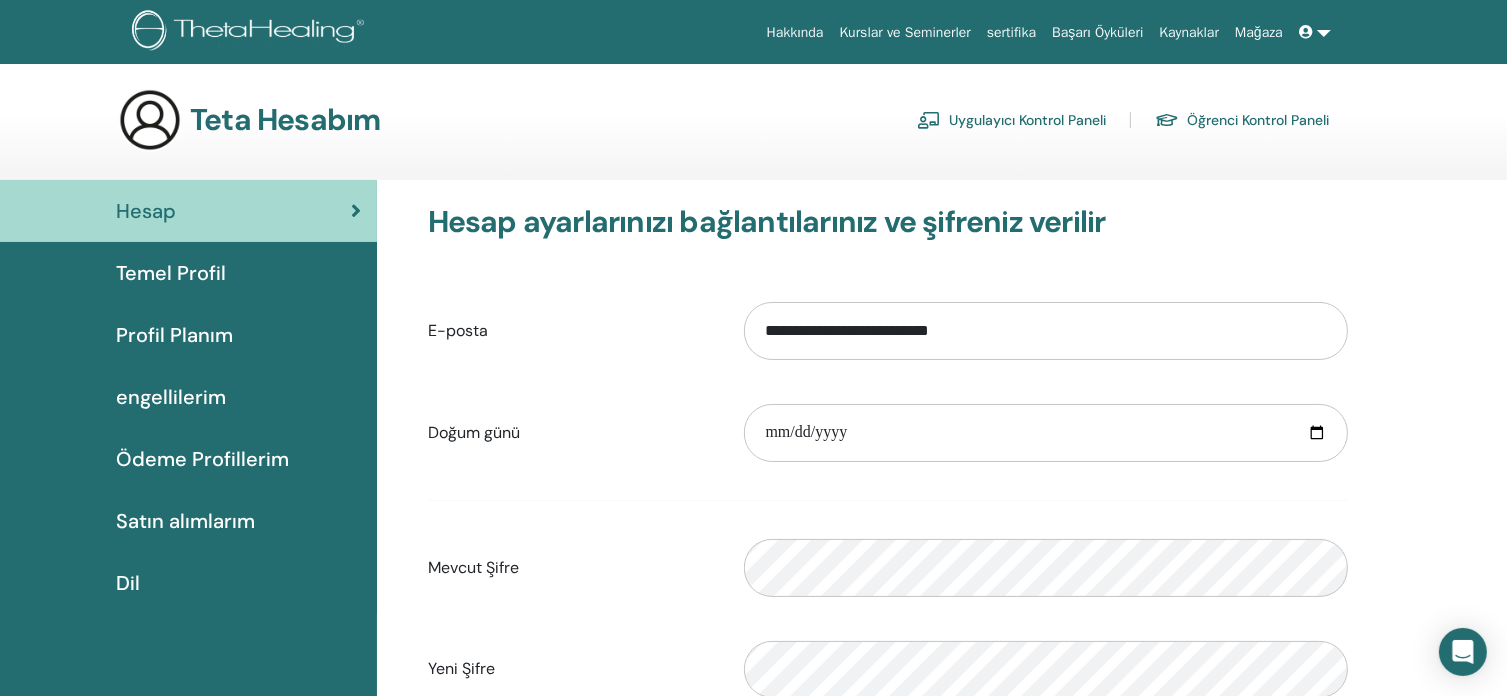 click on "Hesap" at bounding box center [188, 211] 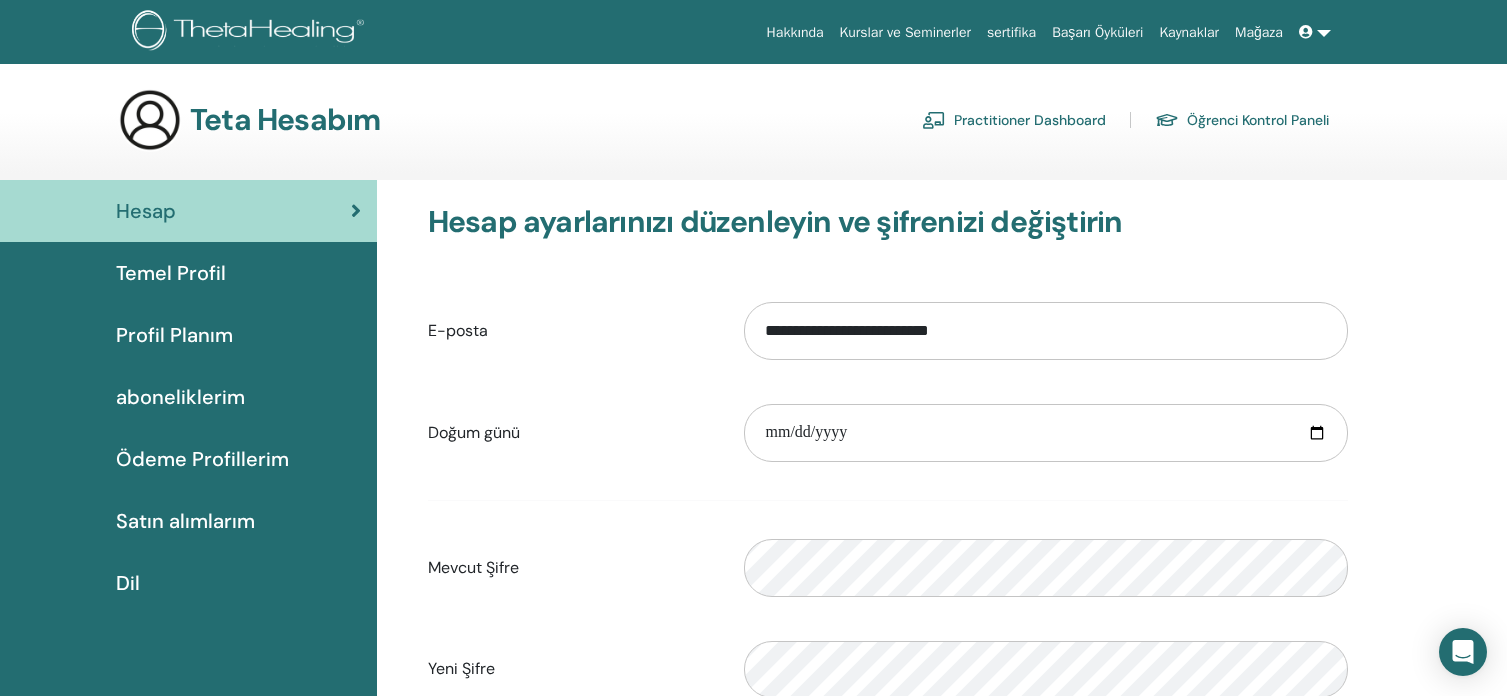 scroll, scrollTop: 0, scrollLeft: 0, axis: both 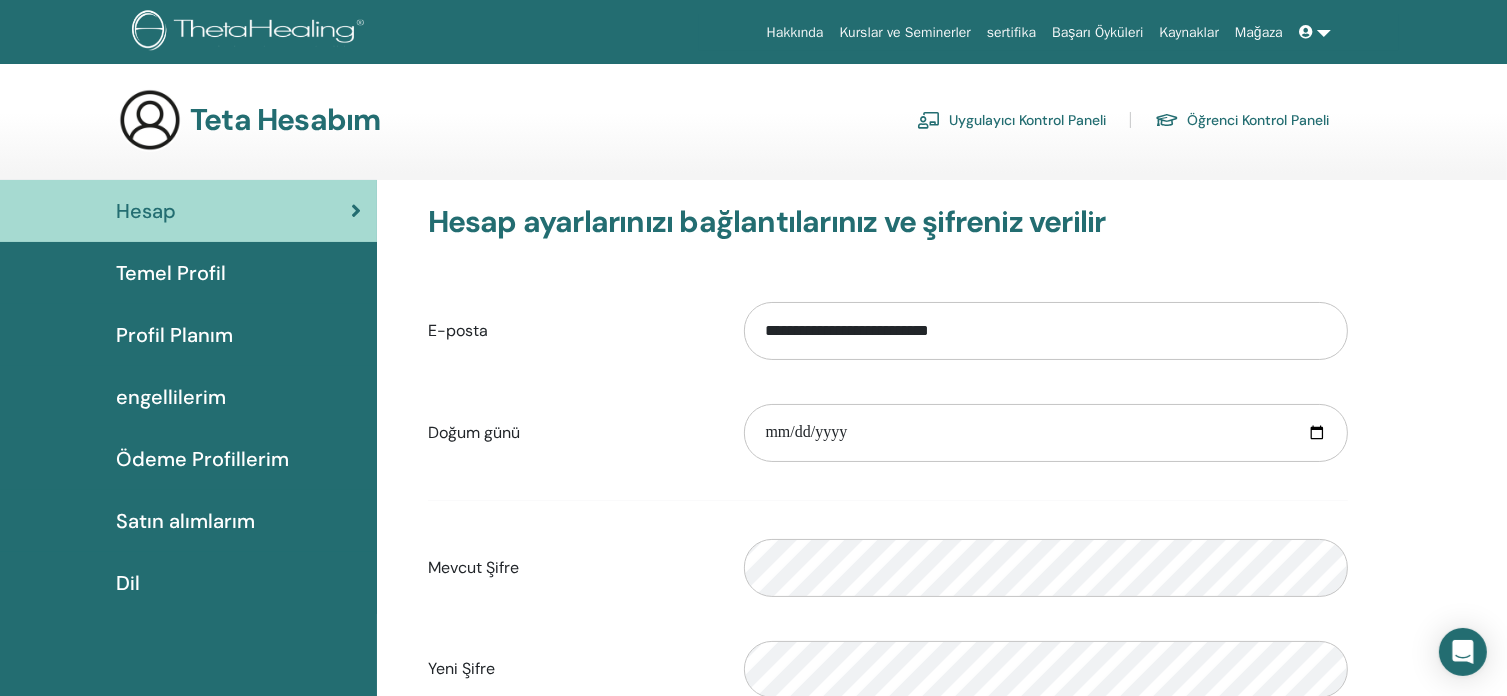 click at bounding box center (1306, 32) 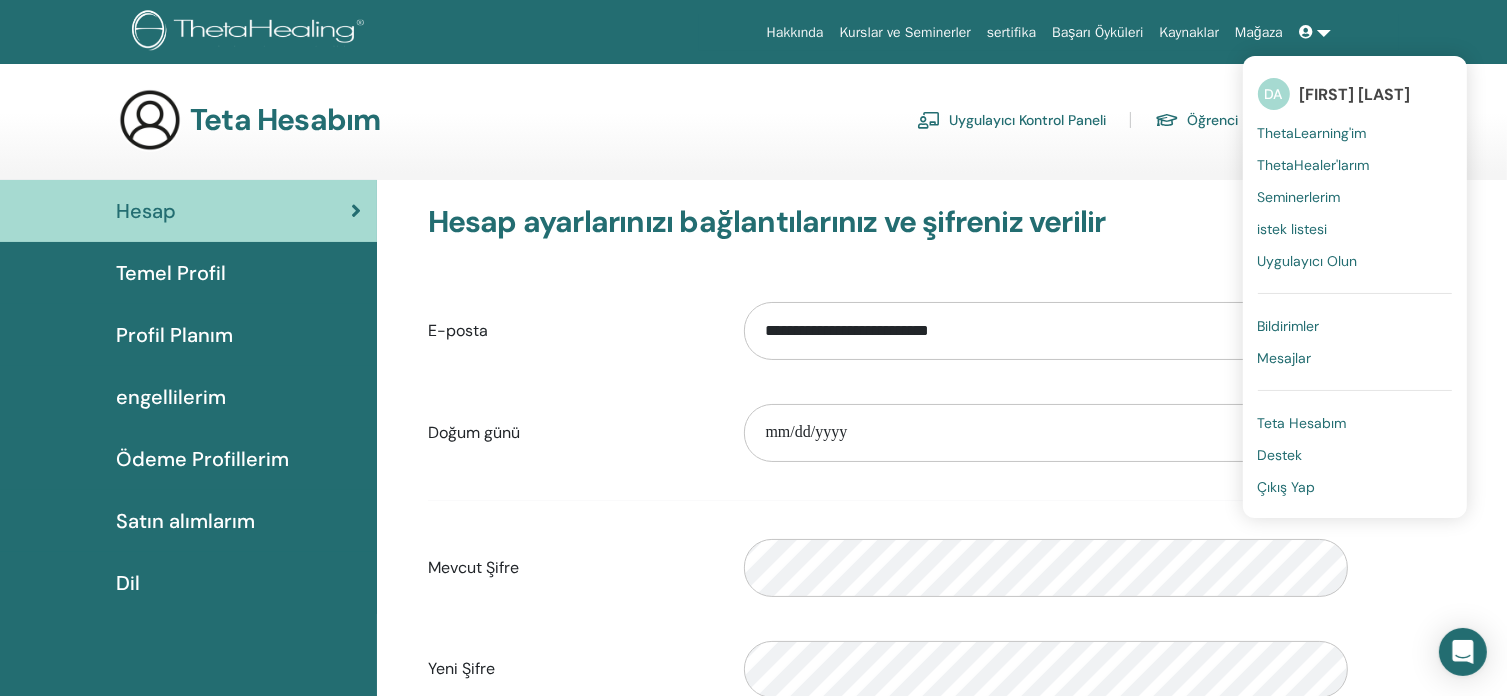 click on "Teta Hesabım" at bounding box center [1302, 423] 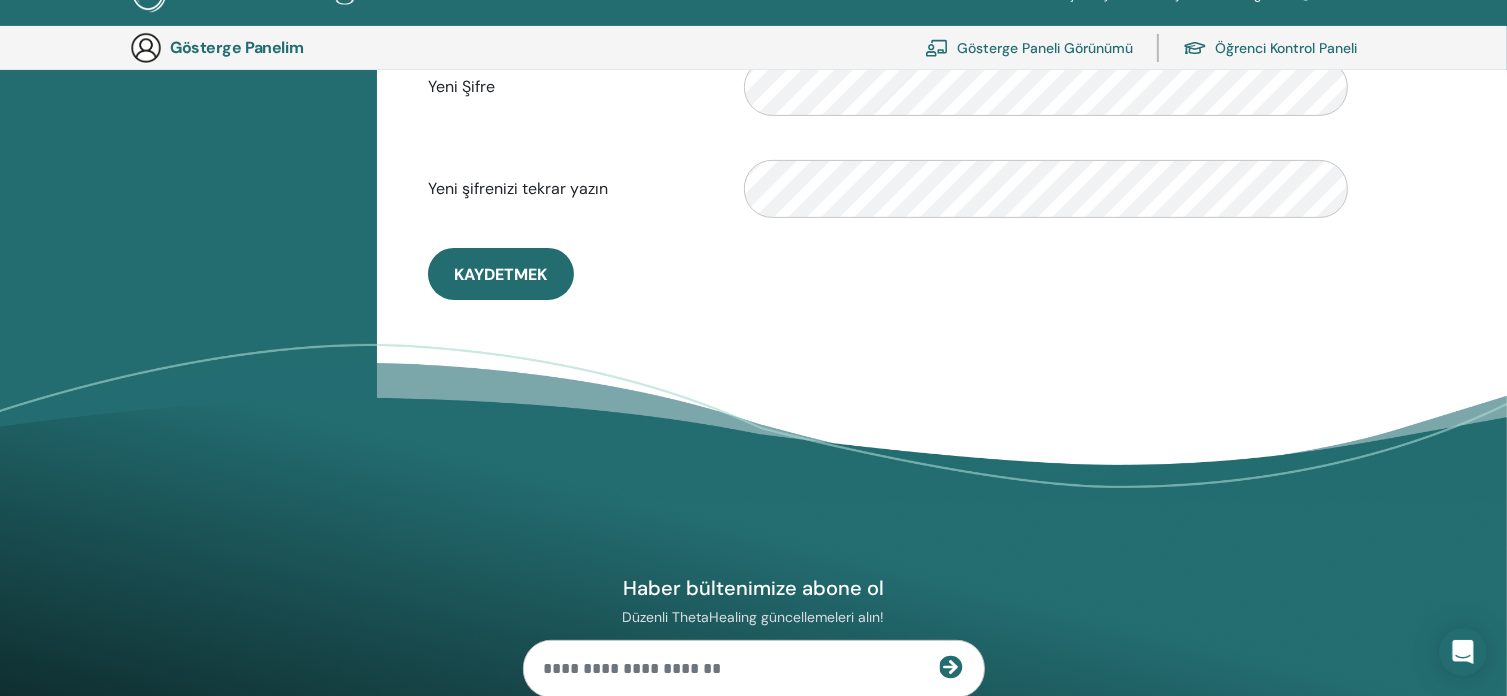 scroll, scrollTop: 644, scrollLeft: 0, axis: vertical 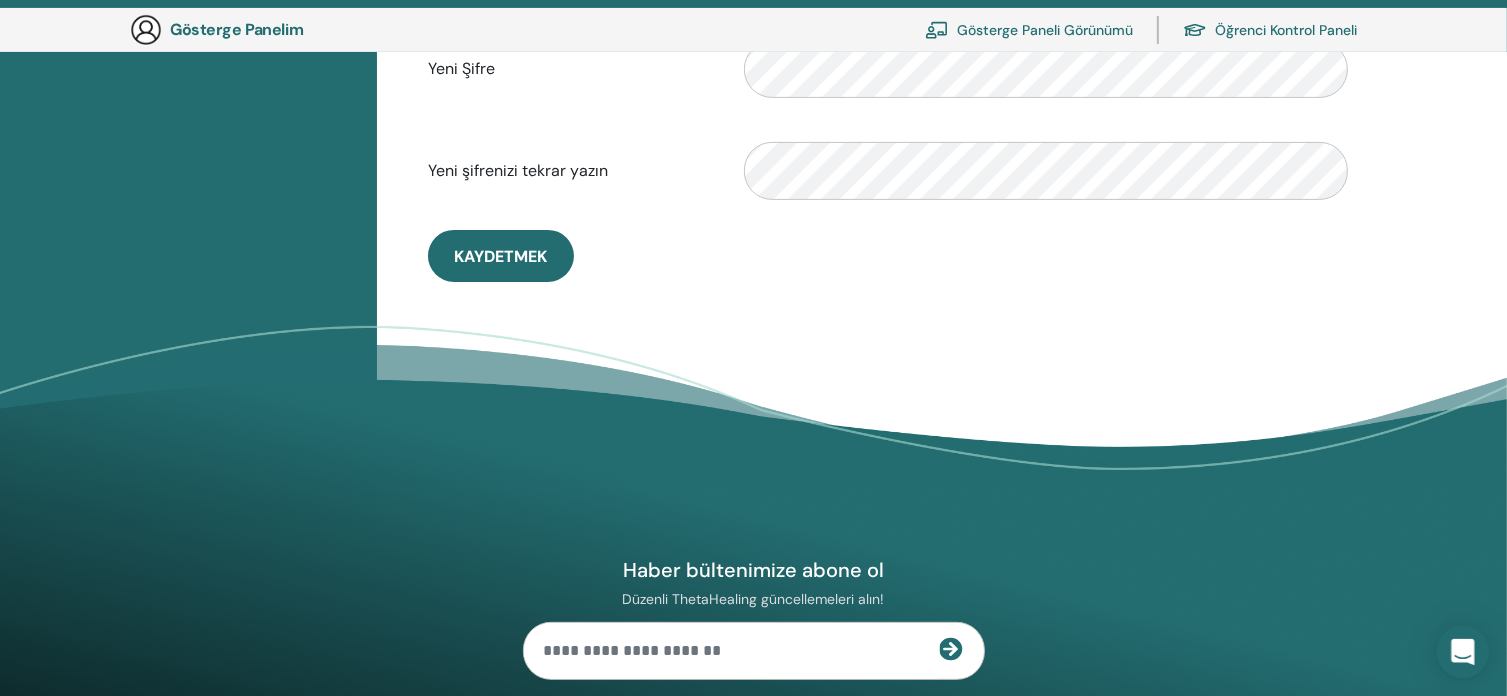 click 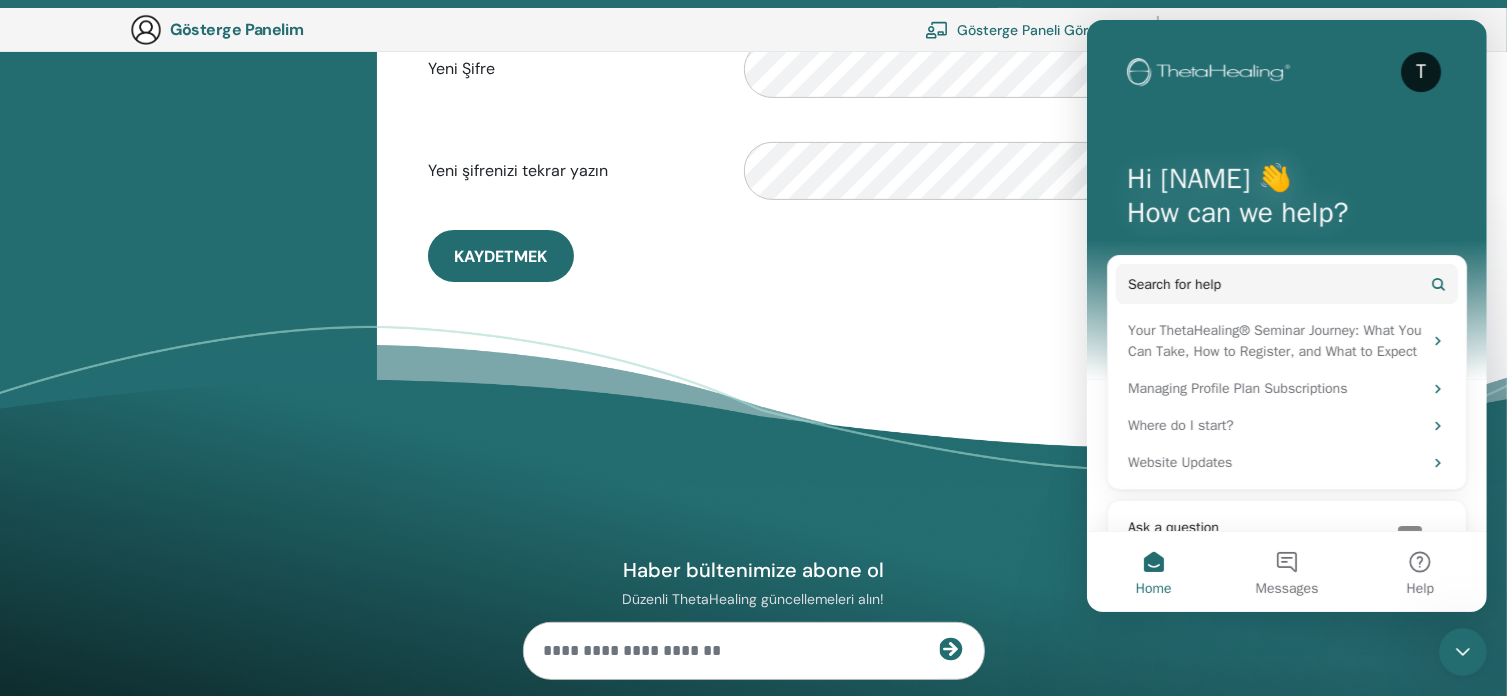 scroll, scrollTop: 0, scrollLeft: 0, axis: both 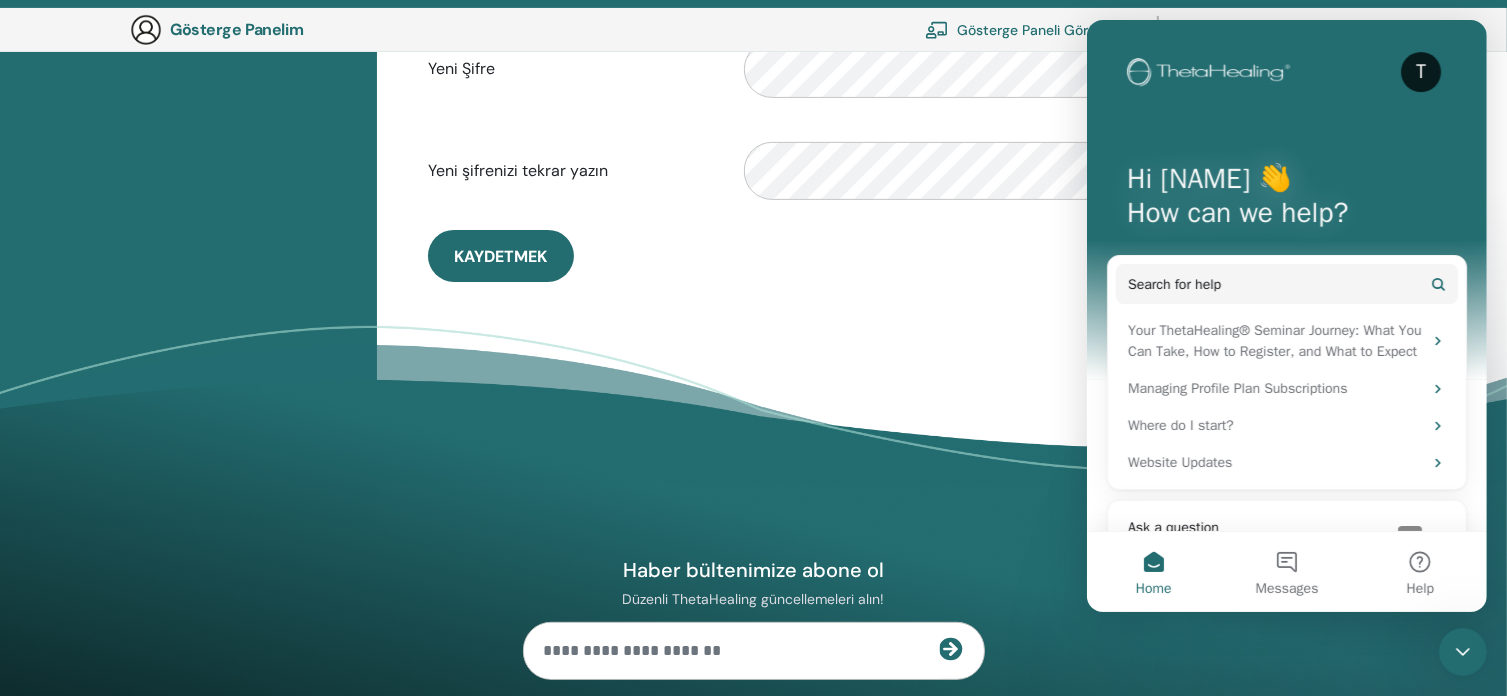 click on "Haber bültenimize abone ol
Düzenli ThetaHealing güncellemeleri alın!
Teta Şifası
ThetaHealing Nedir?" at bounding box center [754, 684] 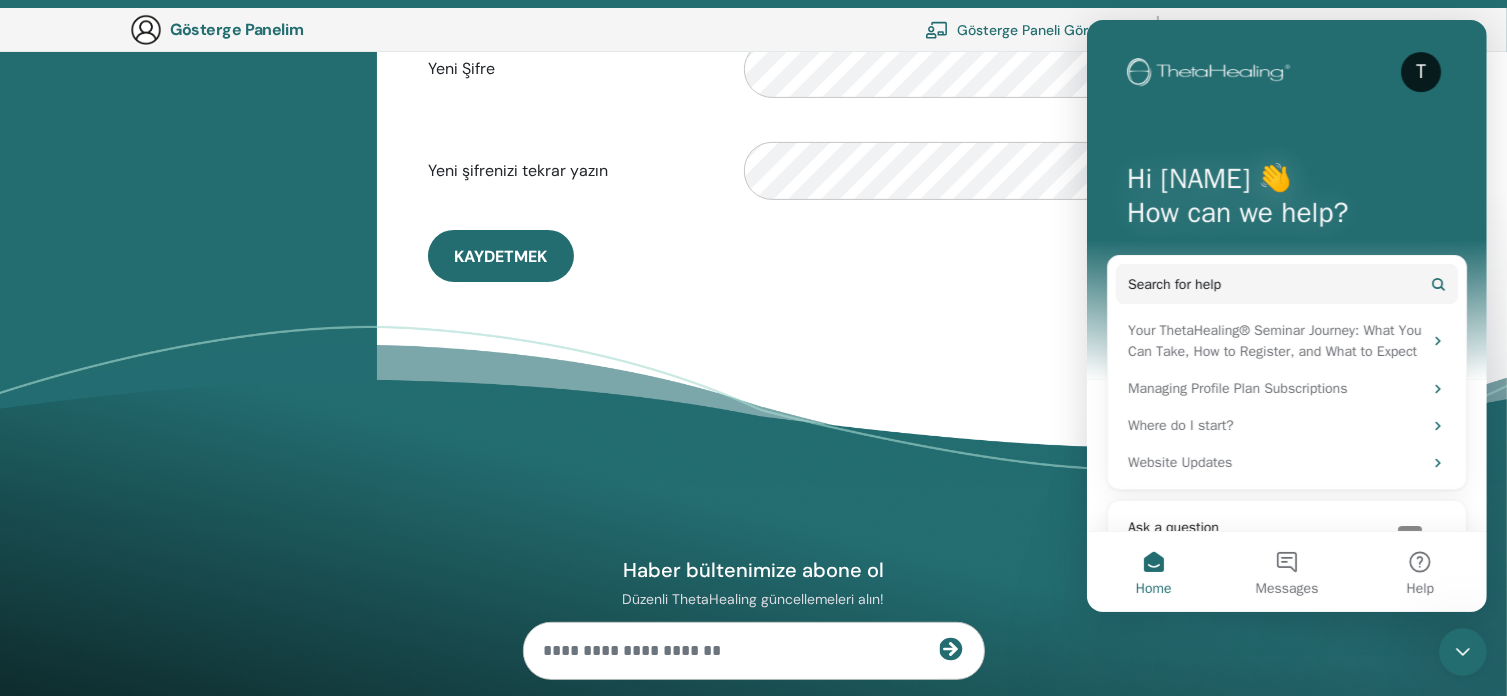 drag, startPoint x: 812, startPoint y: 466, endPoint x: 822, endPoint y: 455, distance: 14.866069 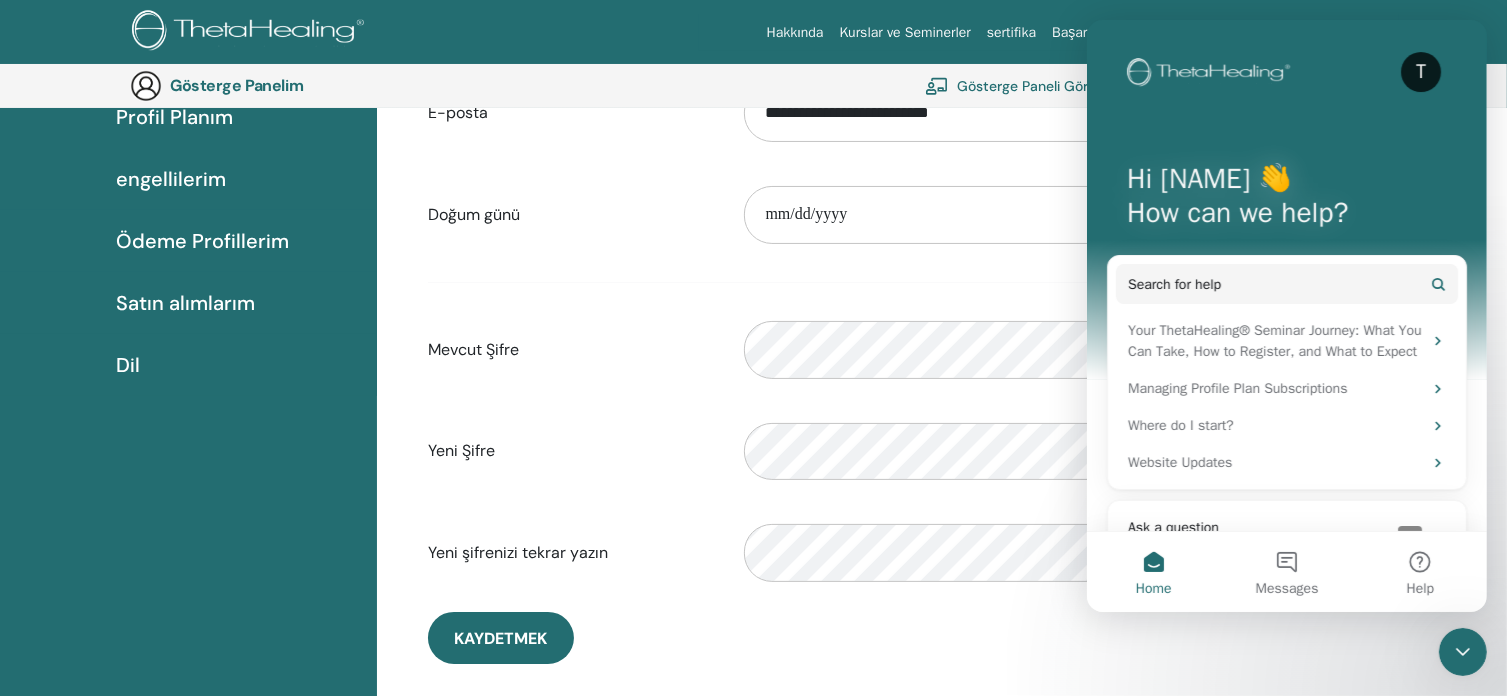 scroll, scrollTop: 0, scrollLeft: 0, axis: both 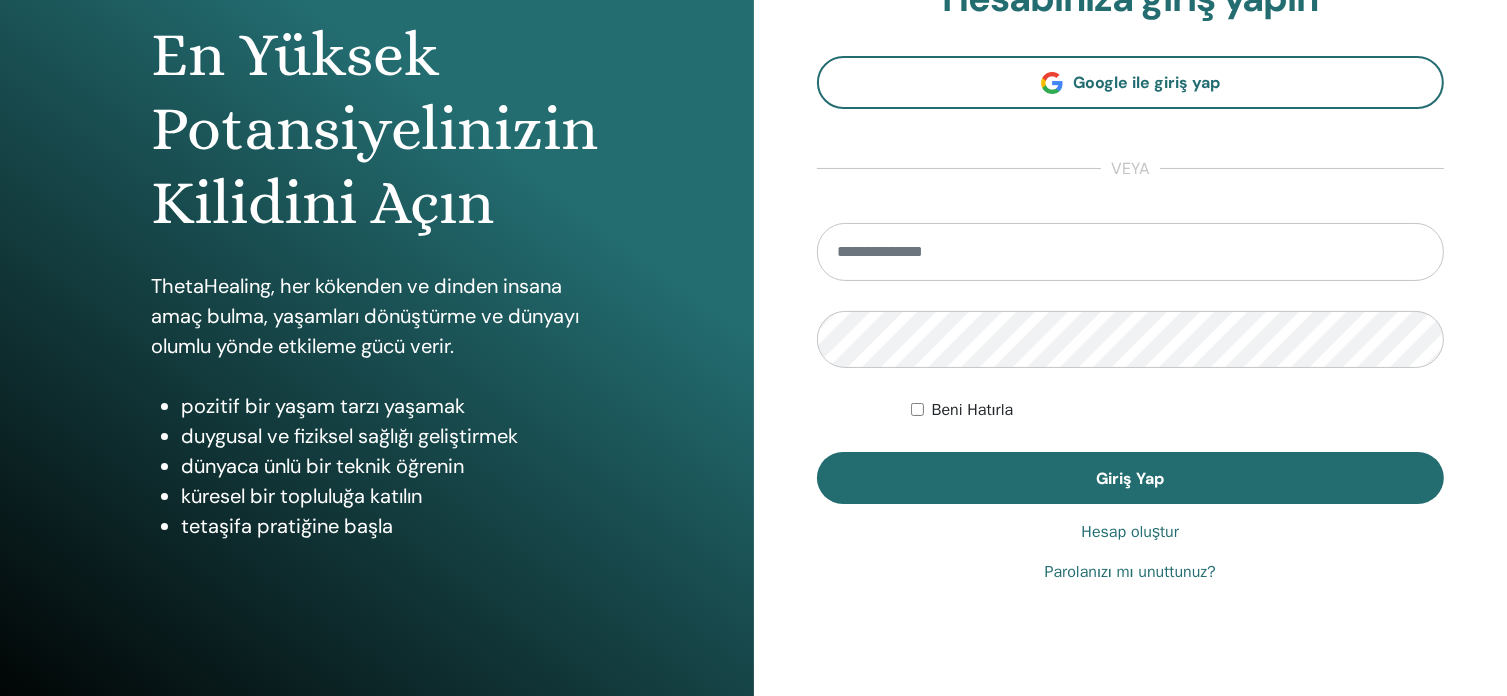 click at bounding box center [1131, 252] 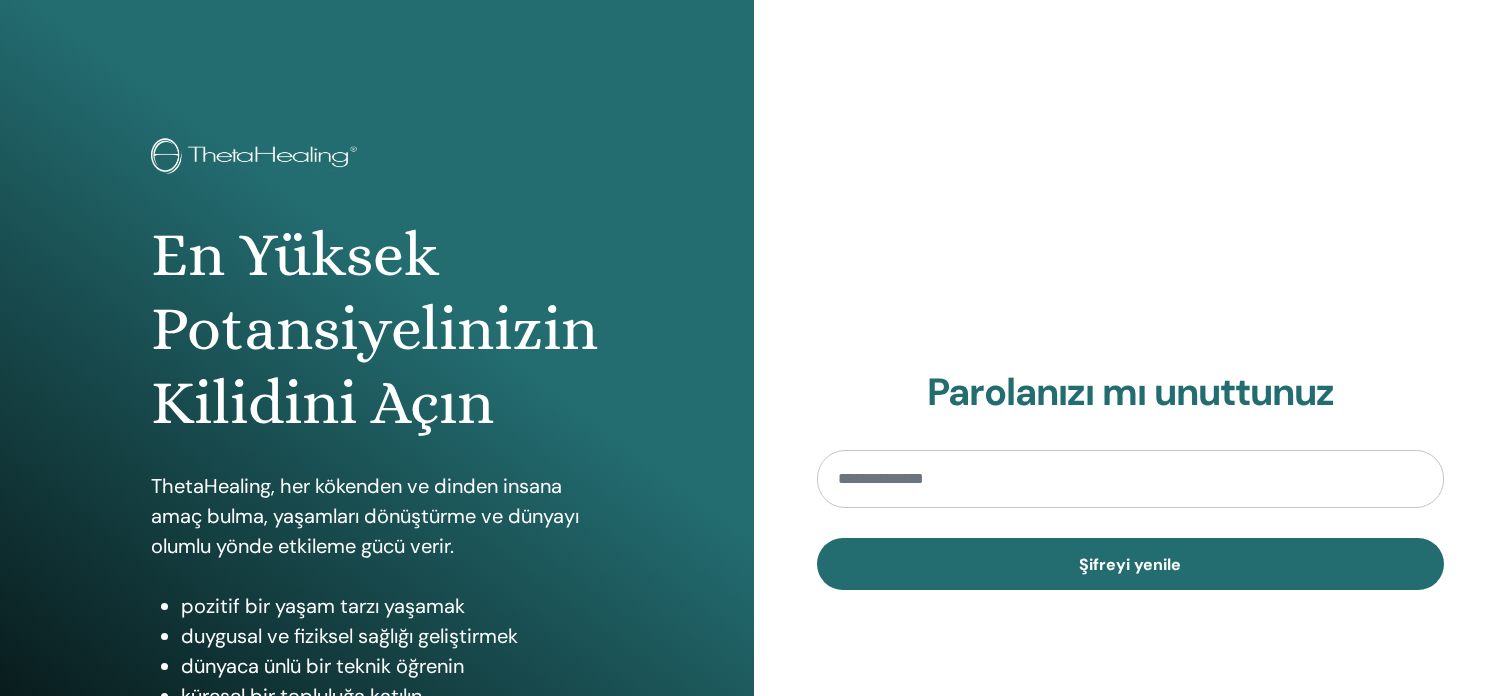 scroll, scrollTop: 0, scrollLeft: 0, axis: both 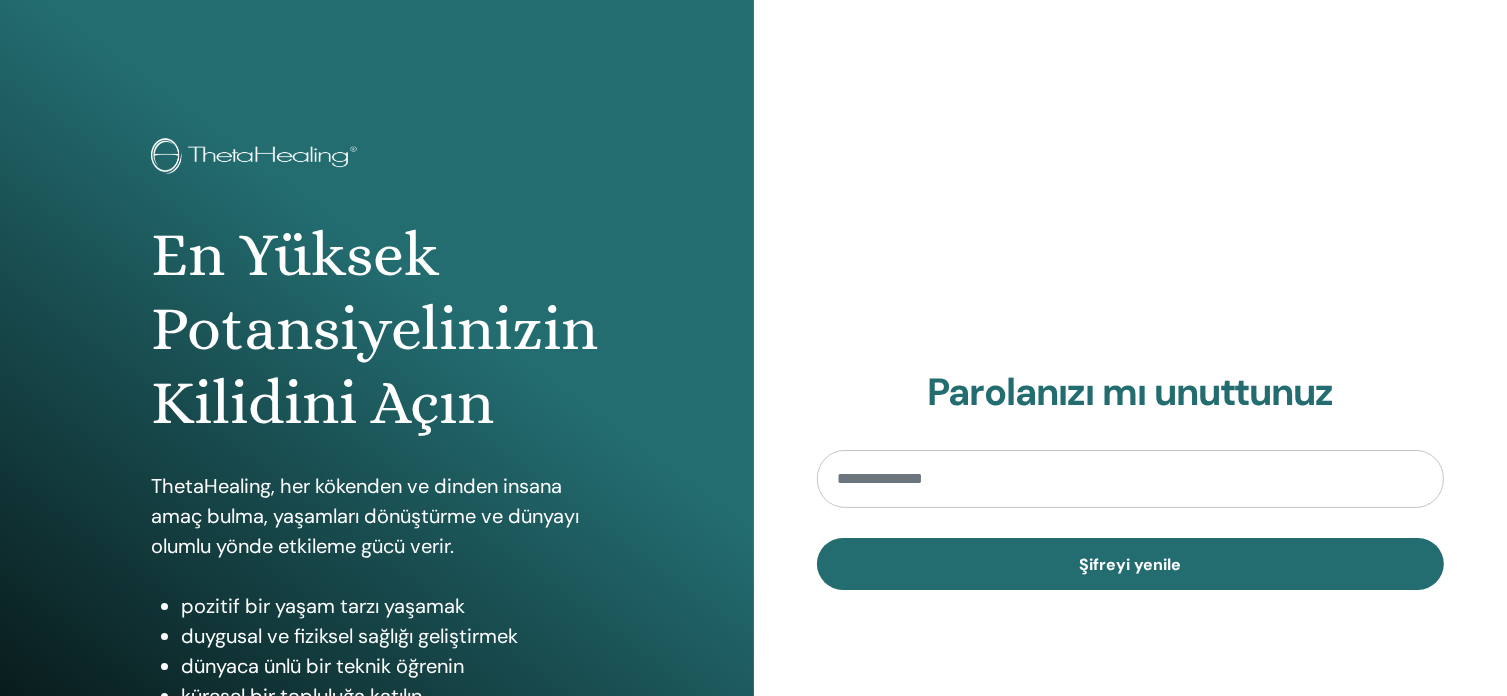 click at bounding box center (1131, 479) 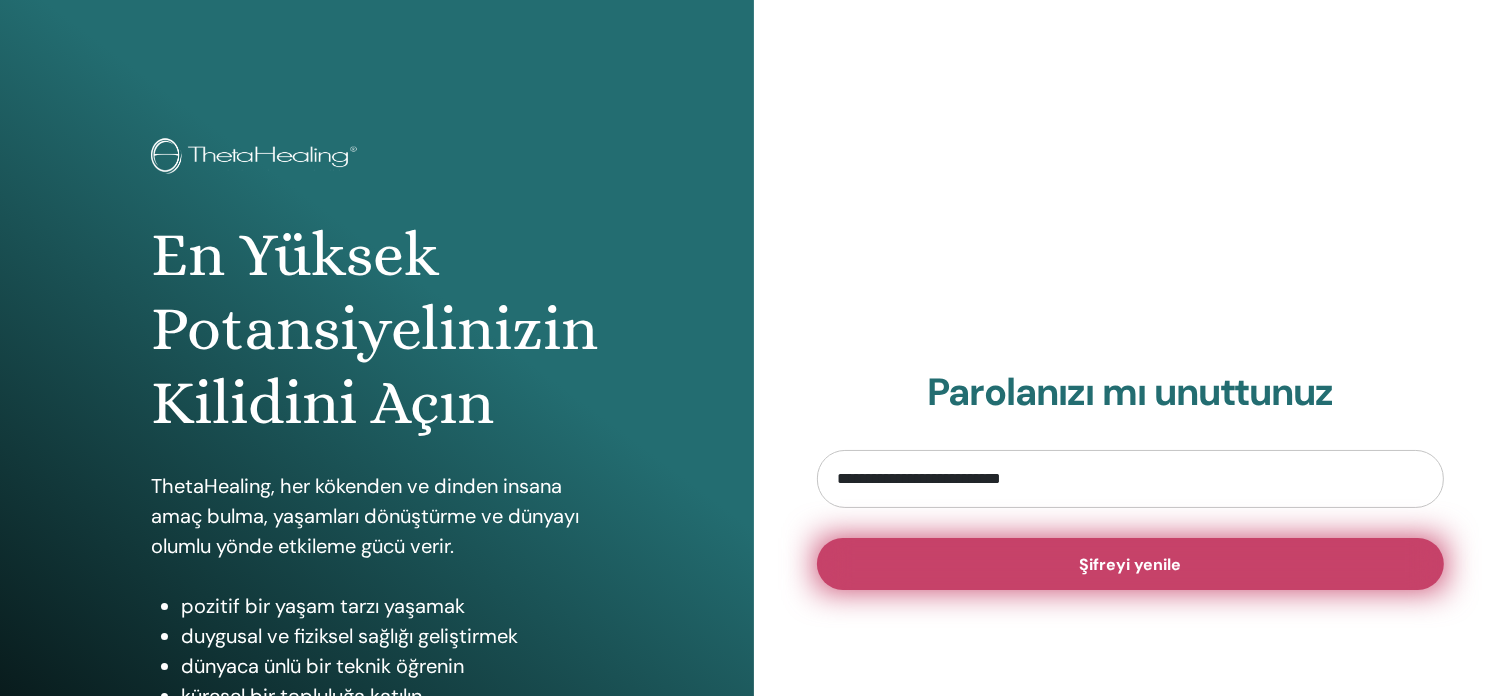 type on "**********" 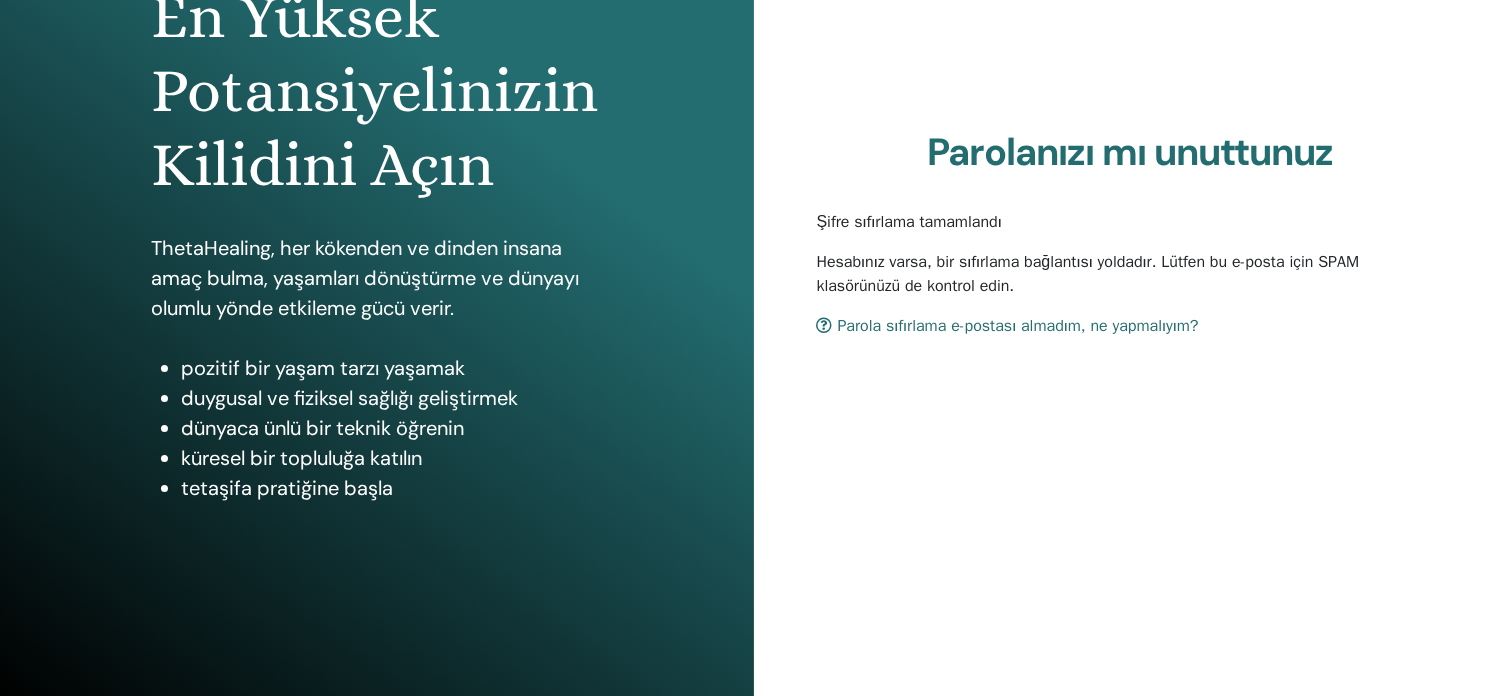 scroll, scrollTop: 264, scrollLeft: 0, axis: vertical 